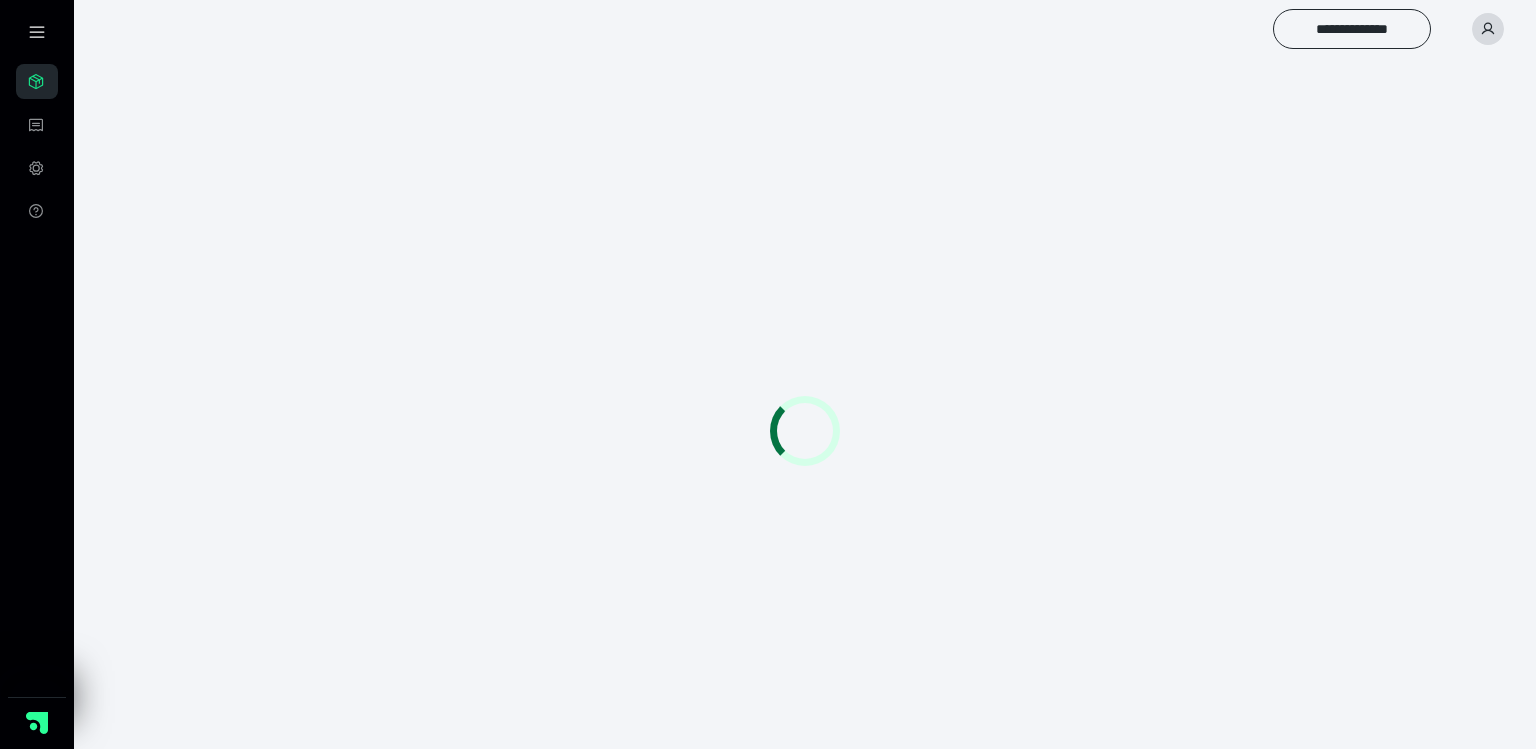scroll, scrollTop: 0, scrollLeft: 0, axis: both 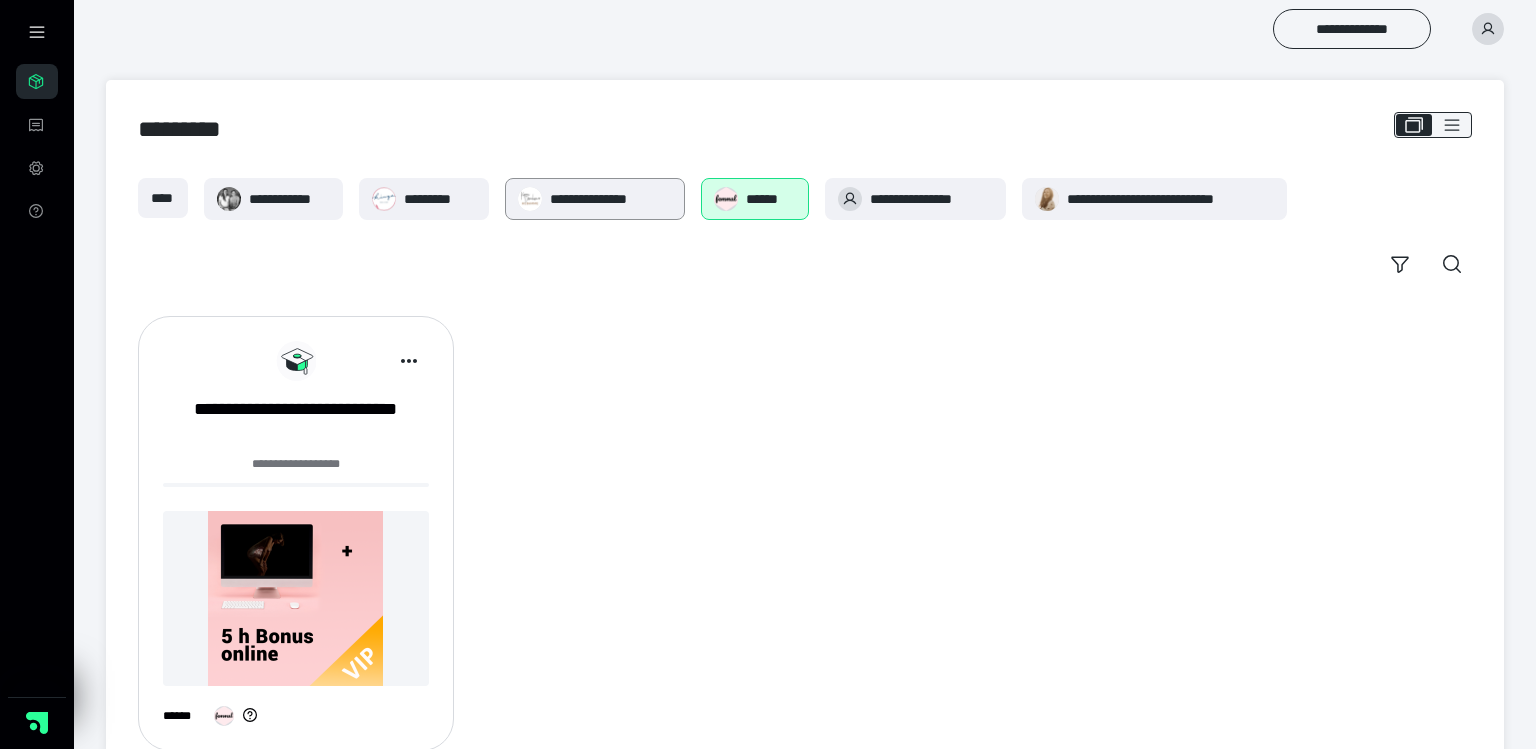 click on "**********" at bounding box center [611, 199] 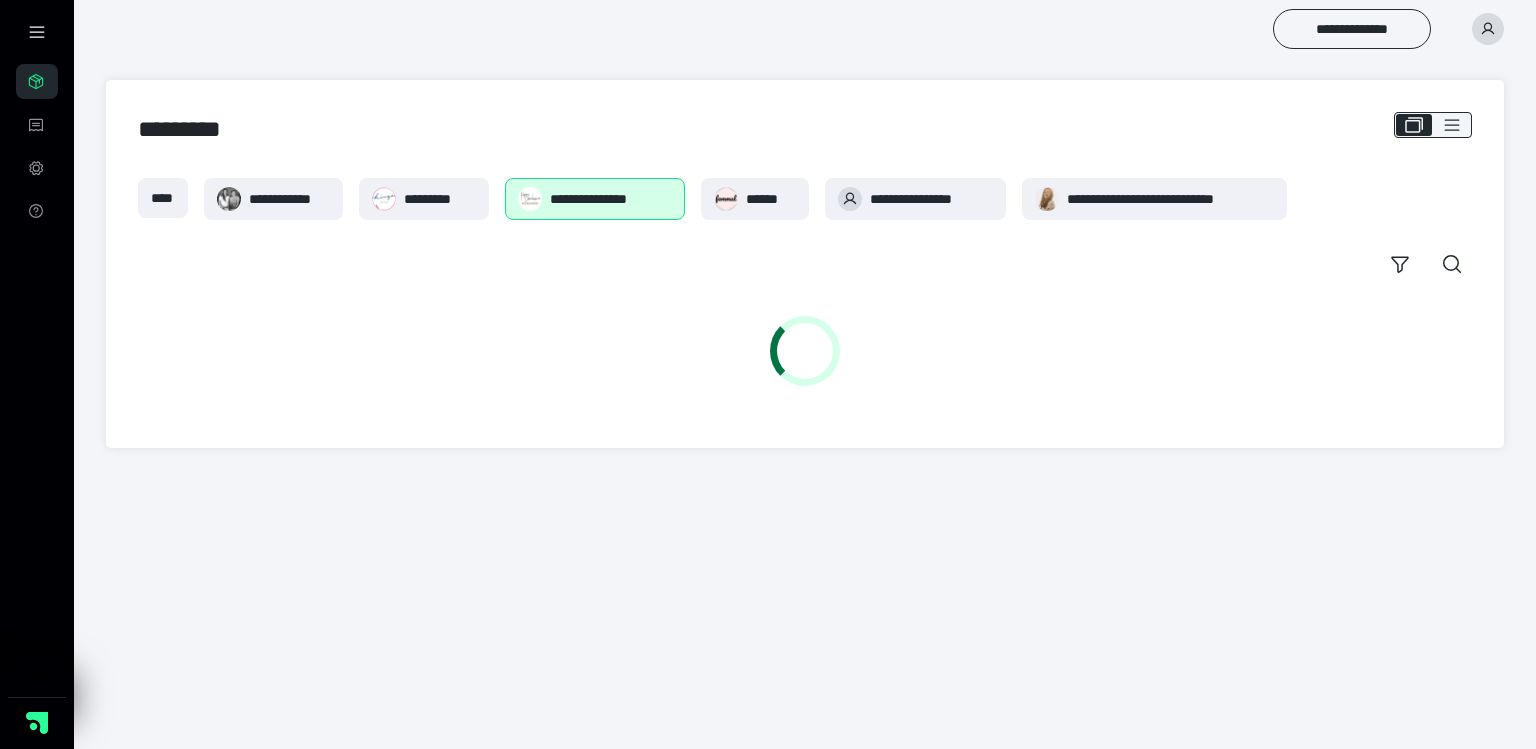scroll, scrollTop: 0, scrollLeft: 0, axis: both 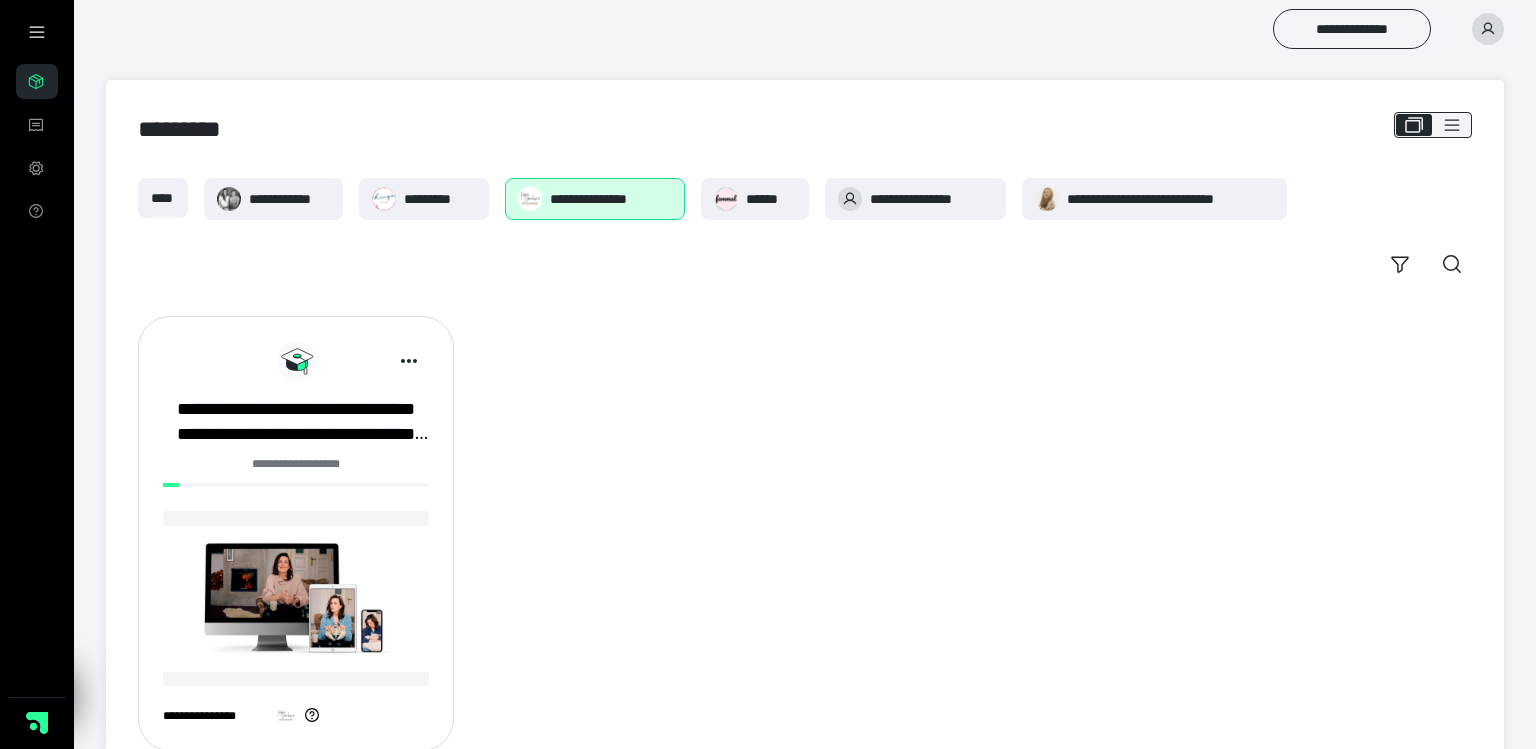 click at bounding box center [296, 598] 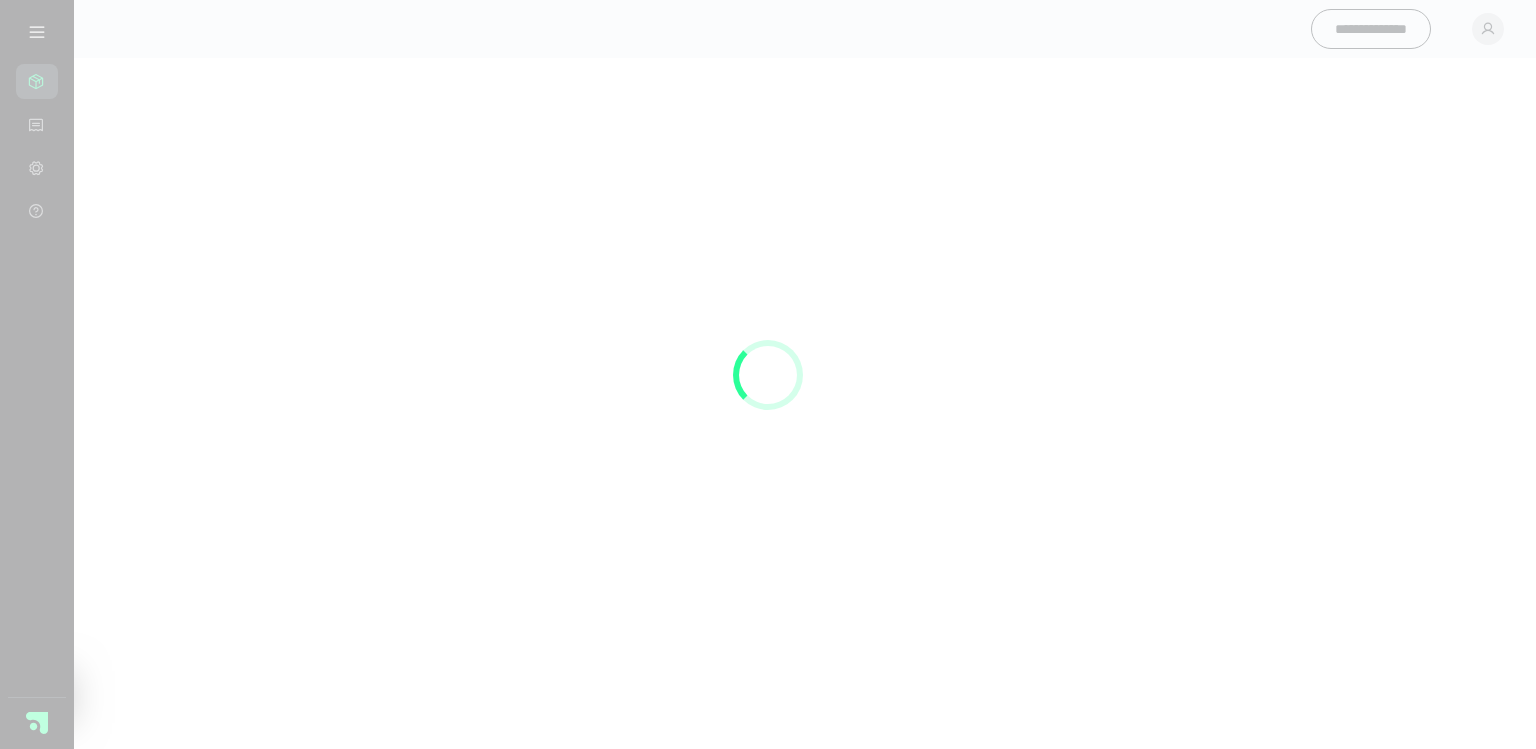 scroll, scrollTop: 0, scrollLeft: 0, axis: both 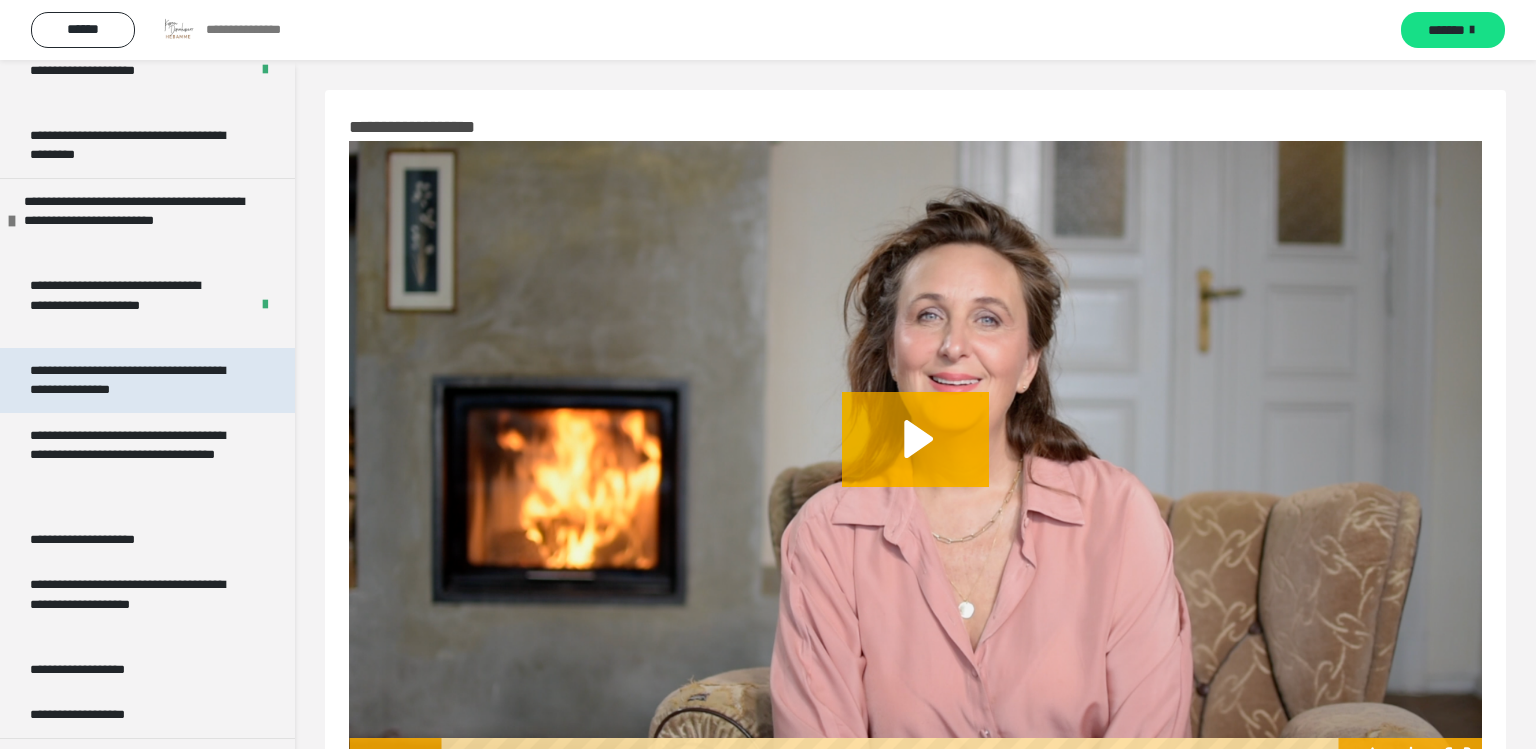 click on "**********" at bounding box center [133, 380] 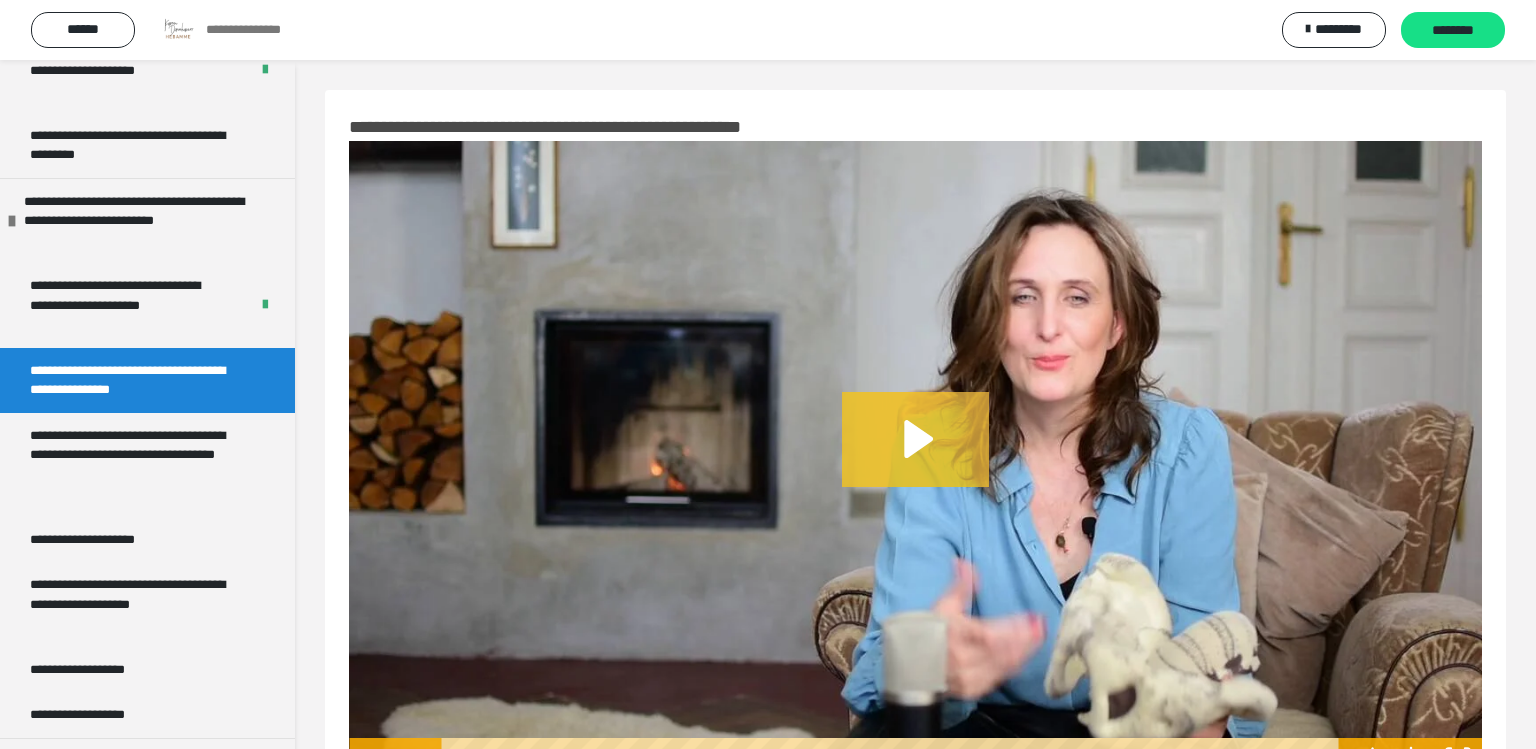 click 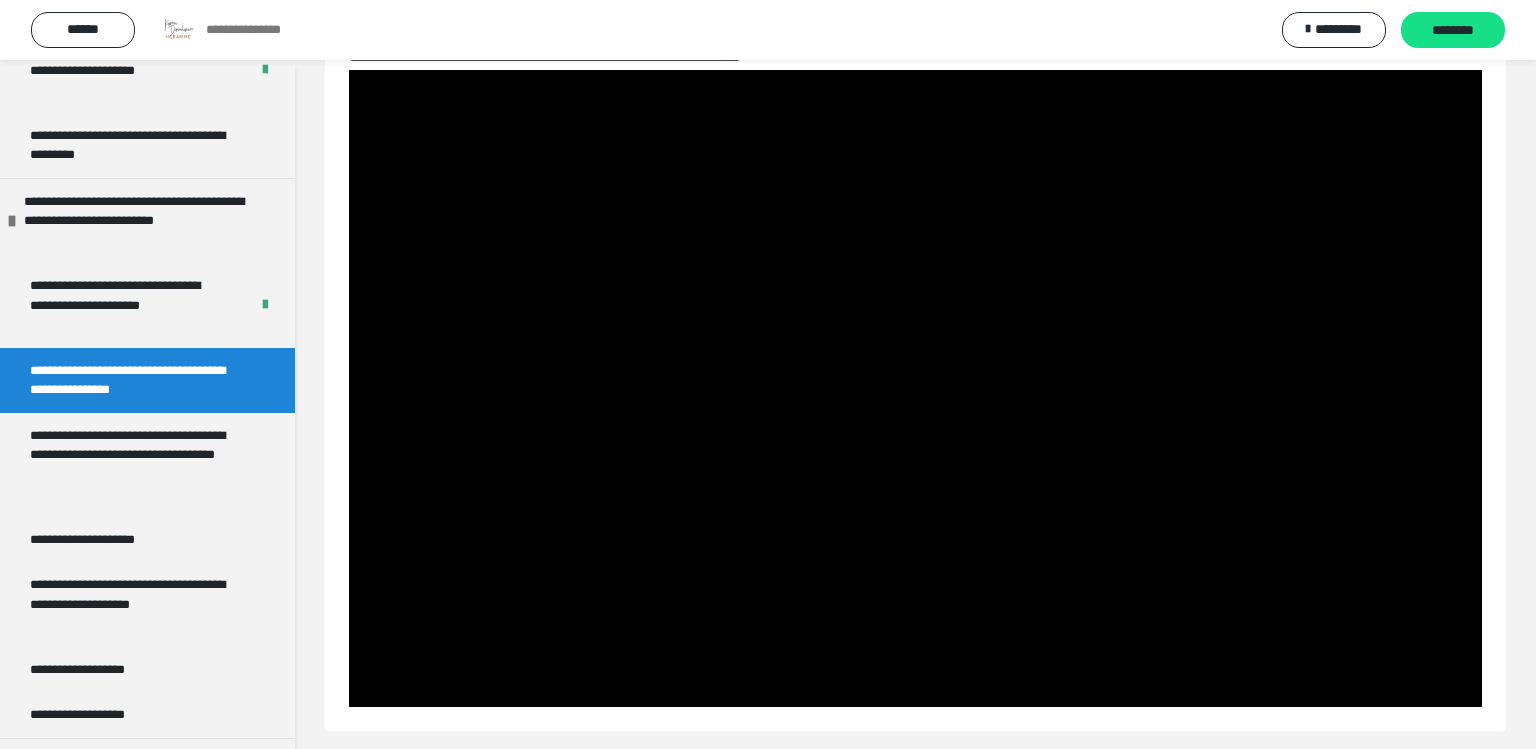 scroll, scrollTop: 83, scrollLeft: 0, axis: vertical 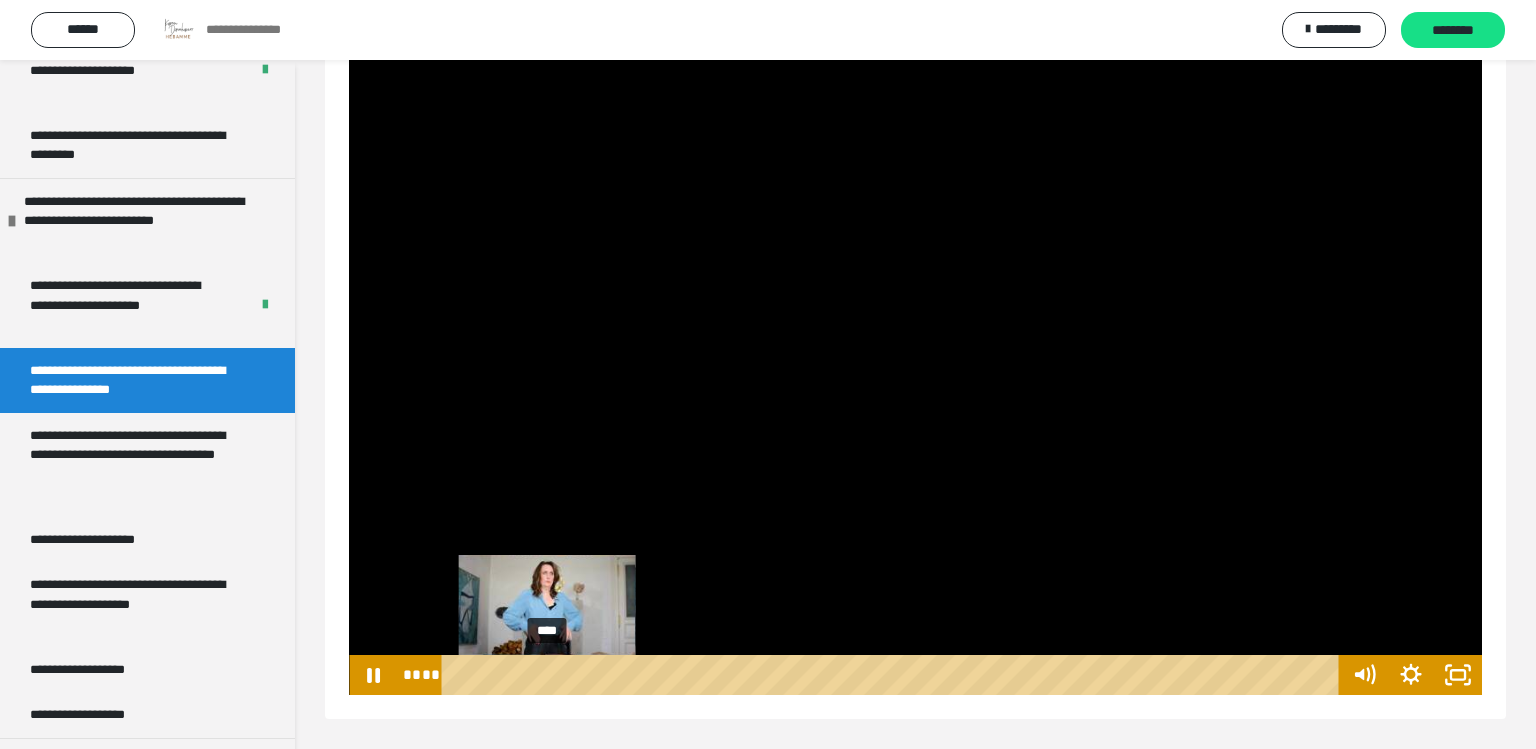 click on "****" at bounding box center [893, 675] 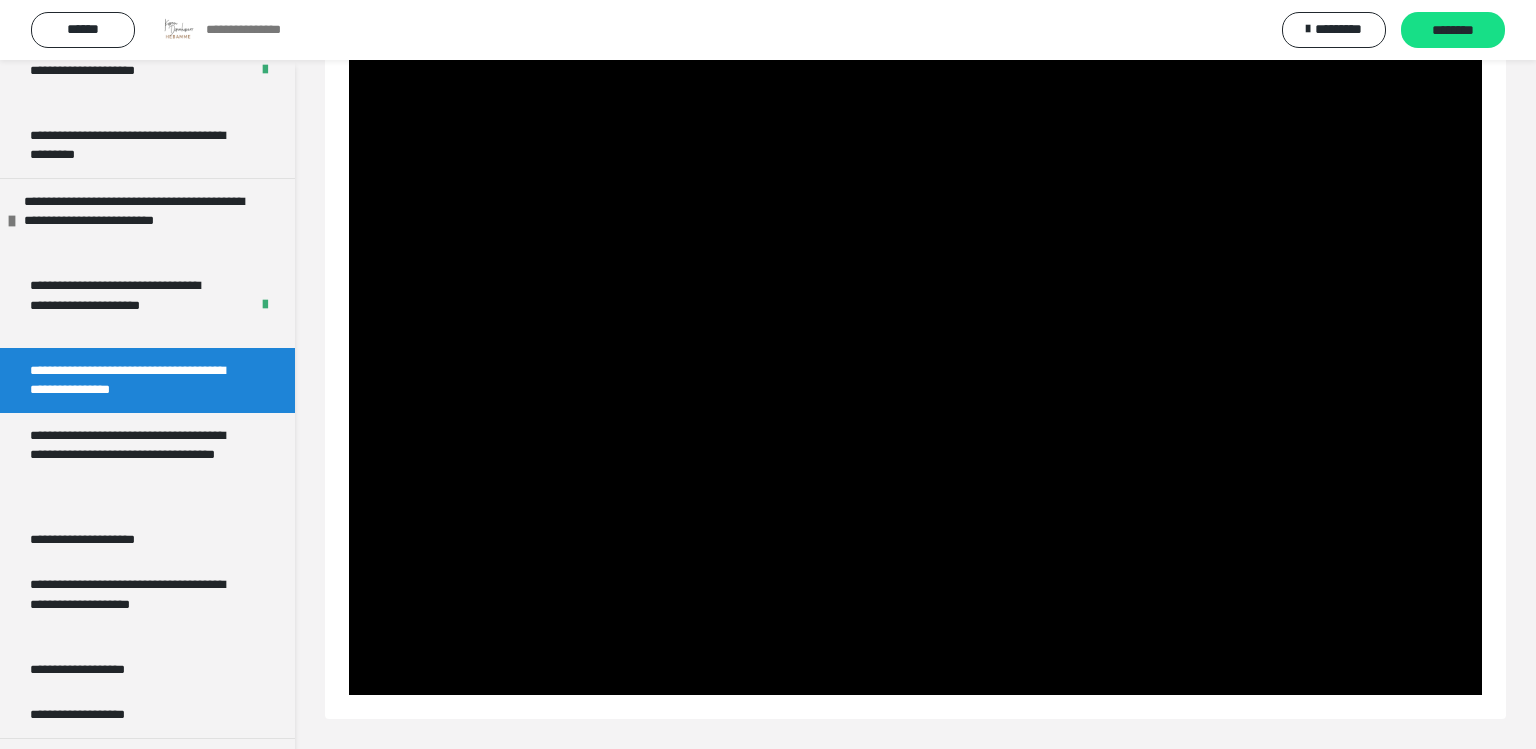 click on "**********" at bounding box center (915, 363) 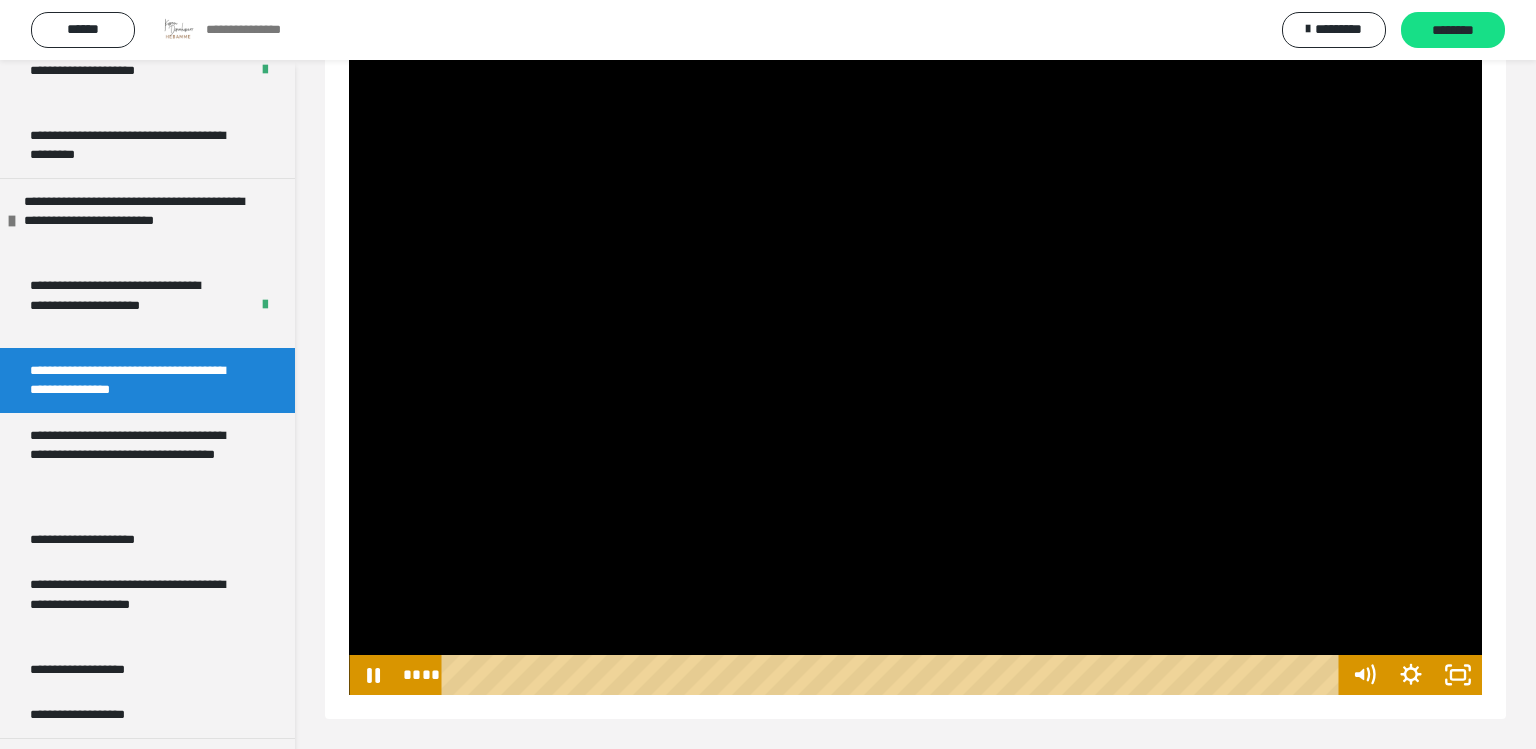 click at bounding box center (915, 376) 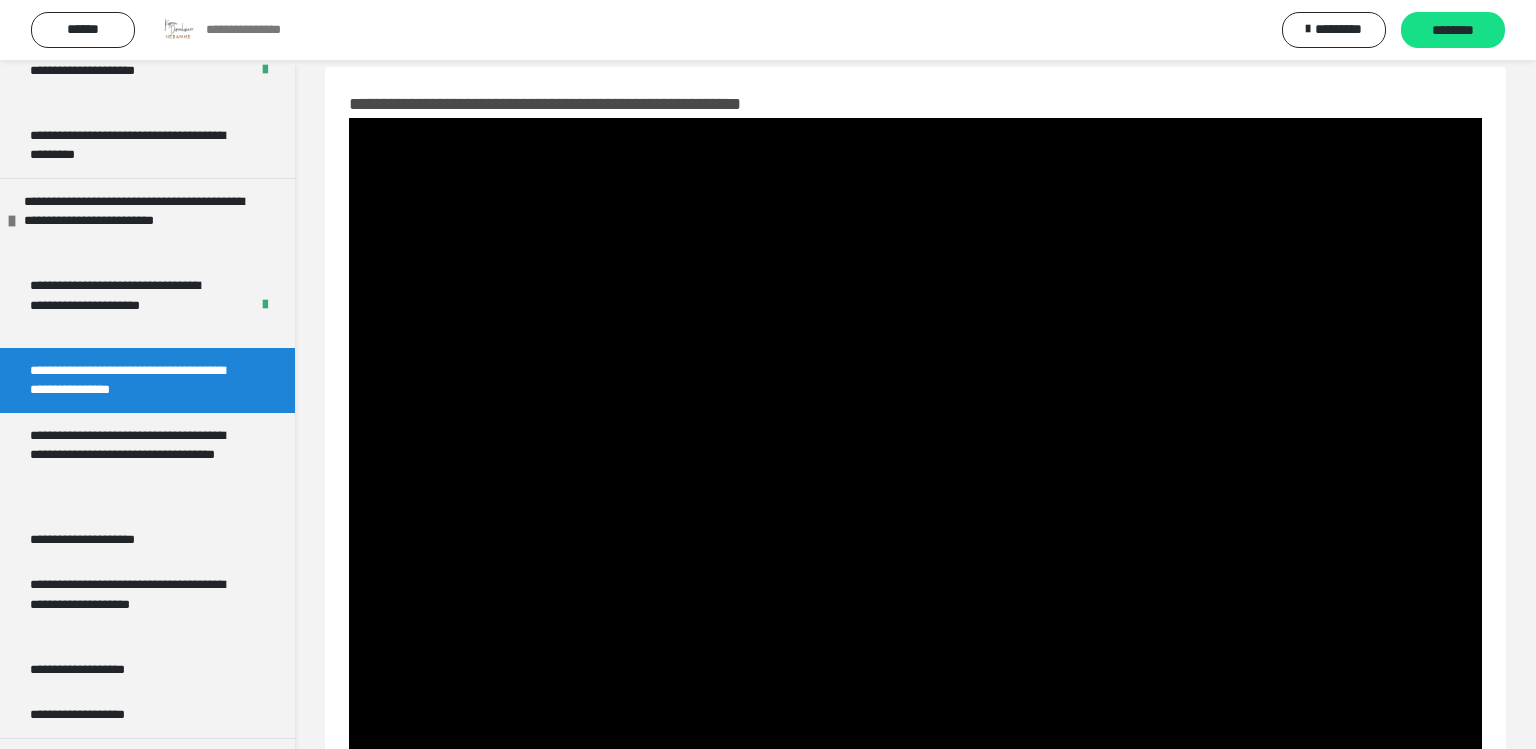 scroll, scrollTop: 83, scrollLeft: 0, axis: vertical 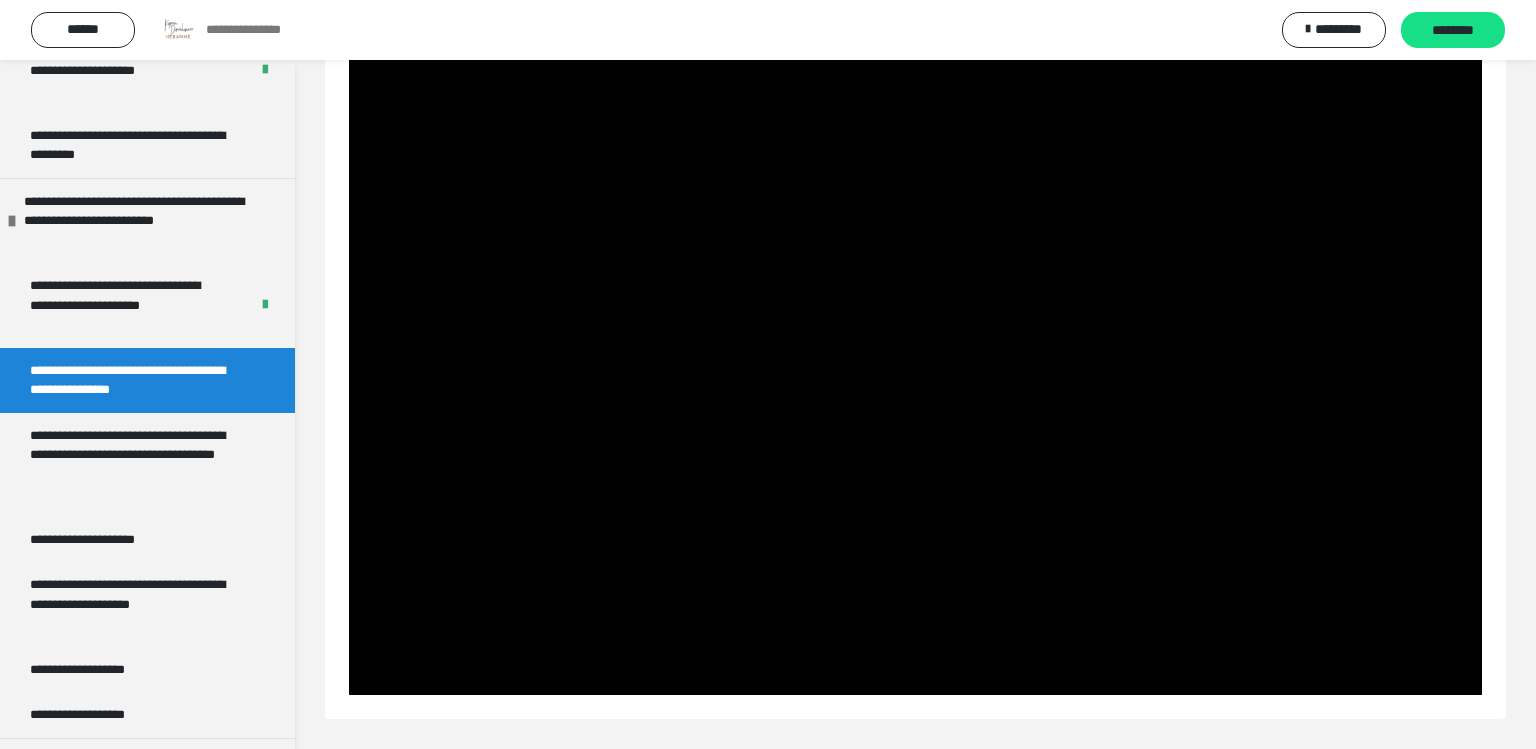 click at bounding box center (915, 376) 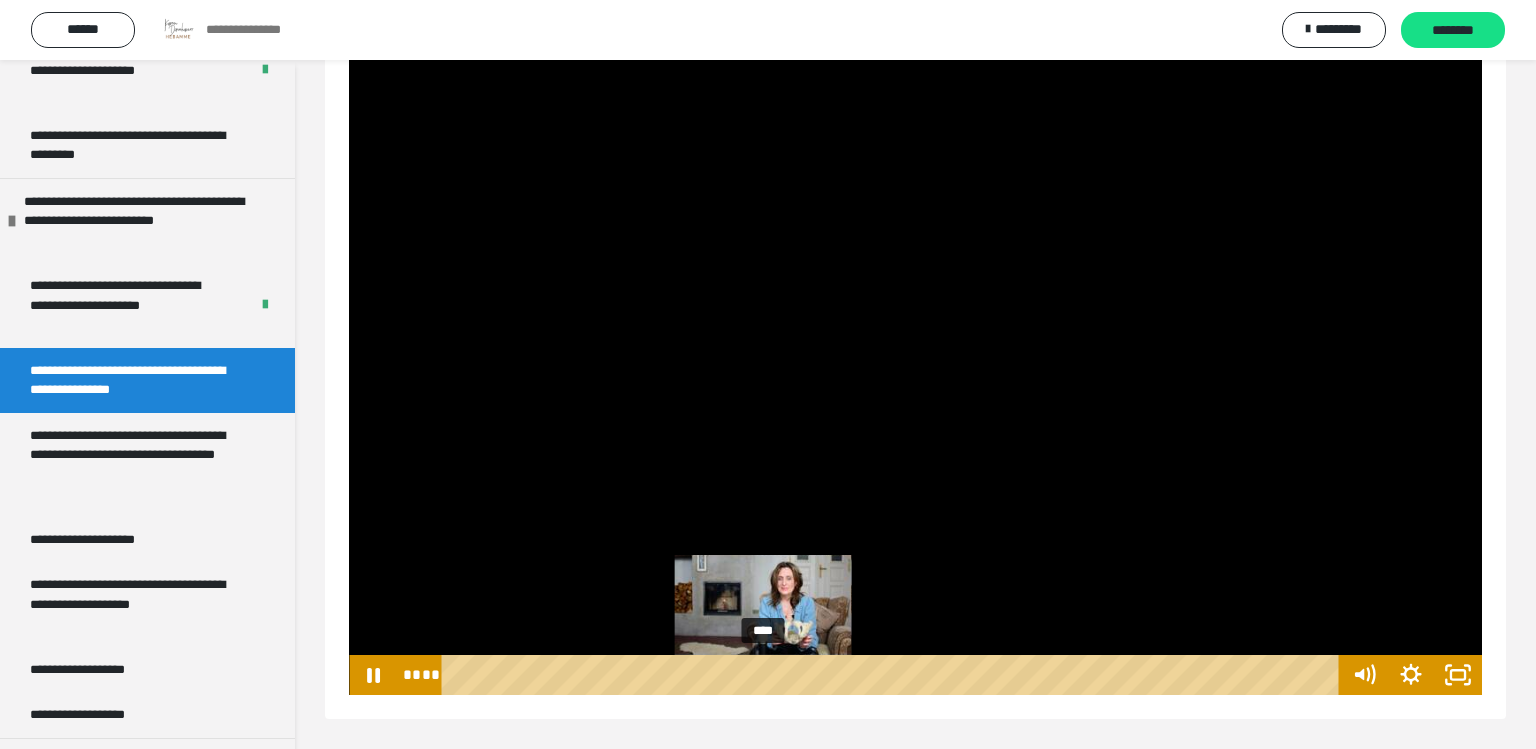 click on "****" at bounding box center [893, 675] 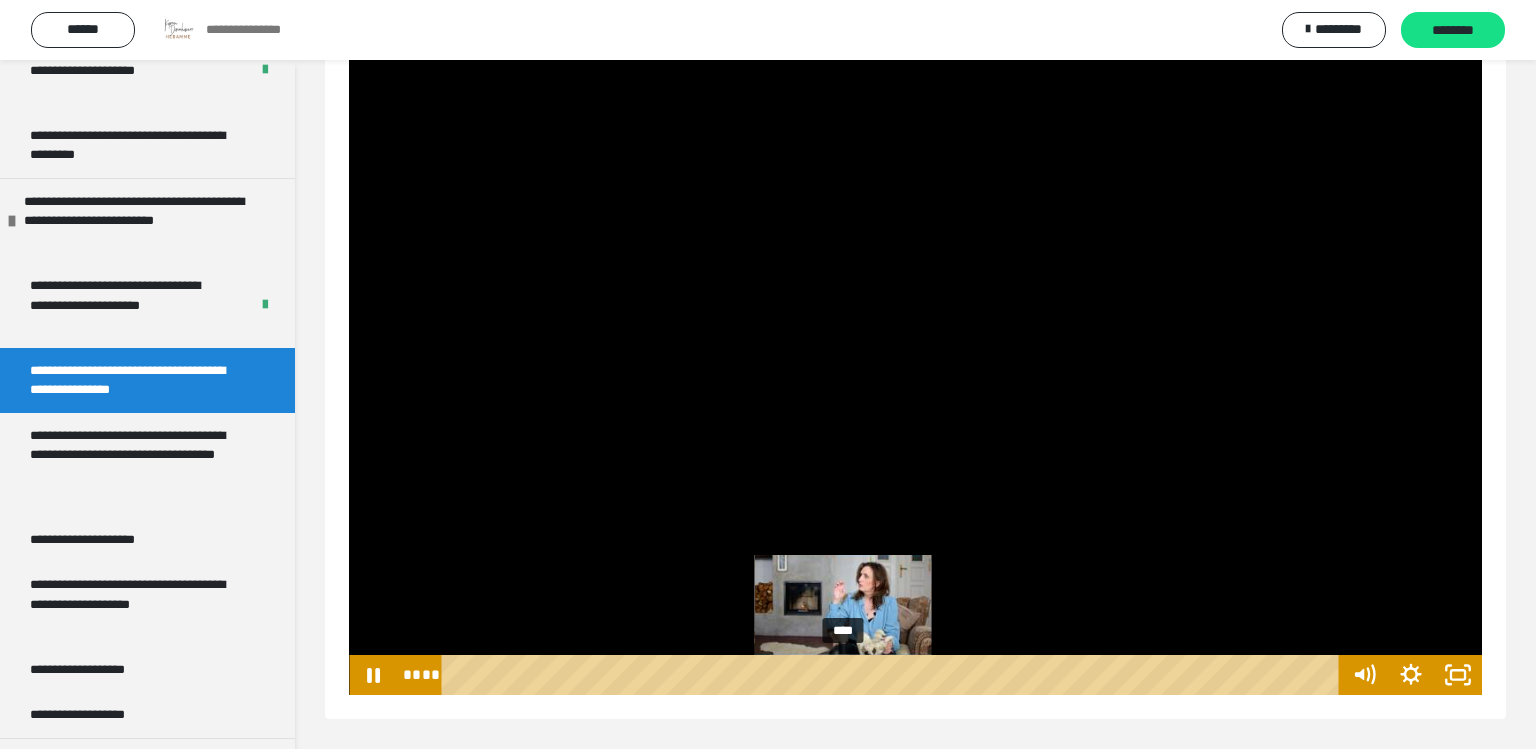 click on "****" at bounding box center (893, 675) 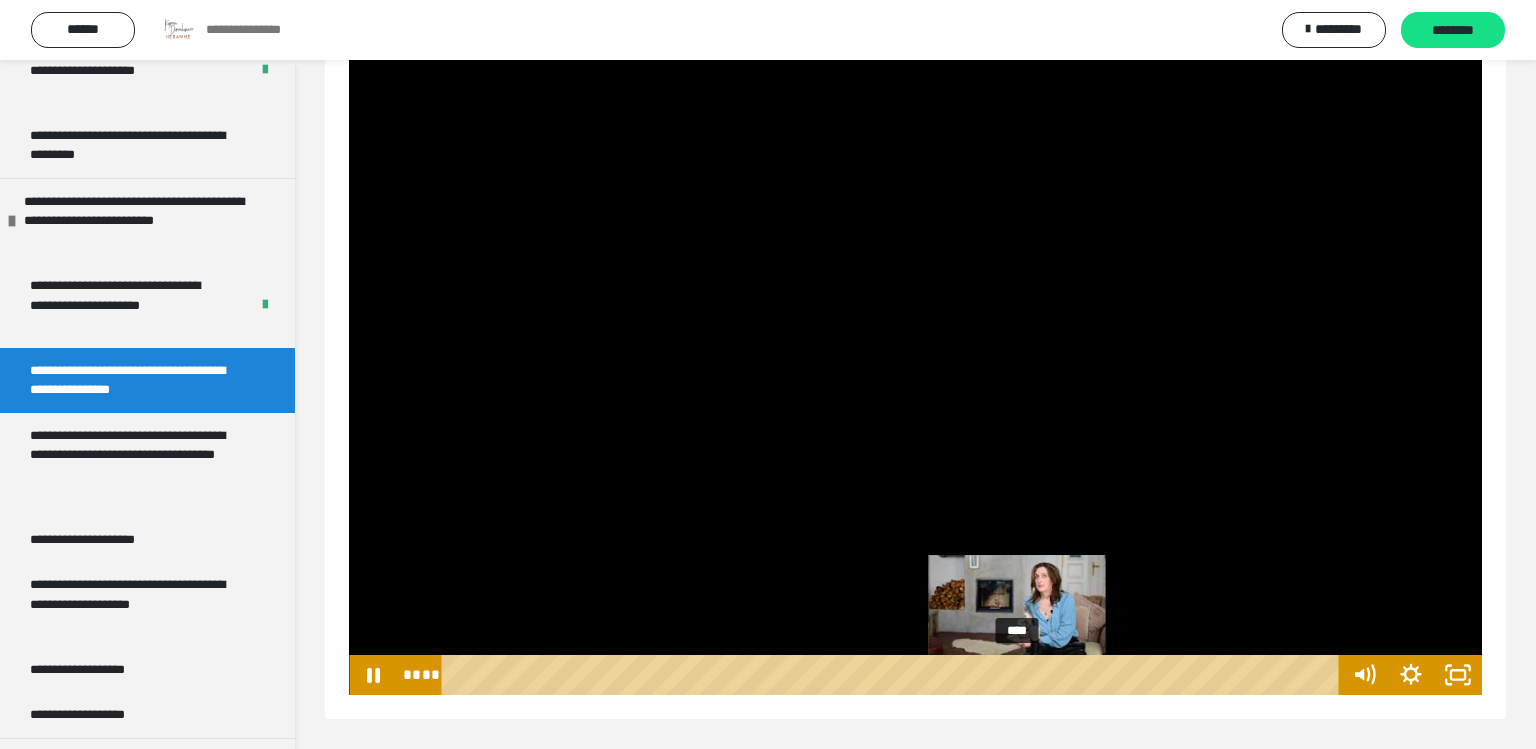 click on "****" at bounding box center (893, 675) 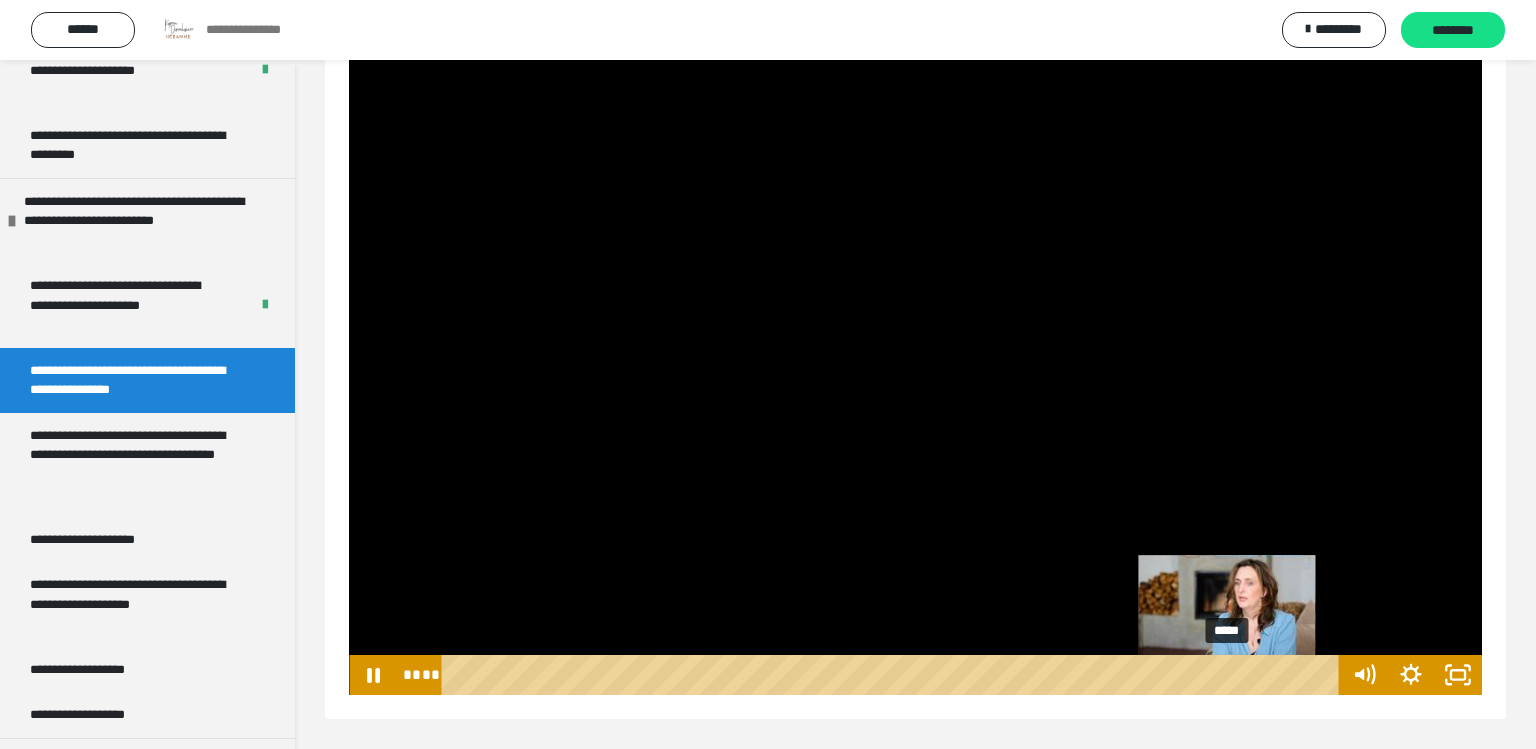 click on "*****" at bounding box center (893, 675) 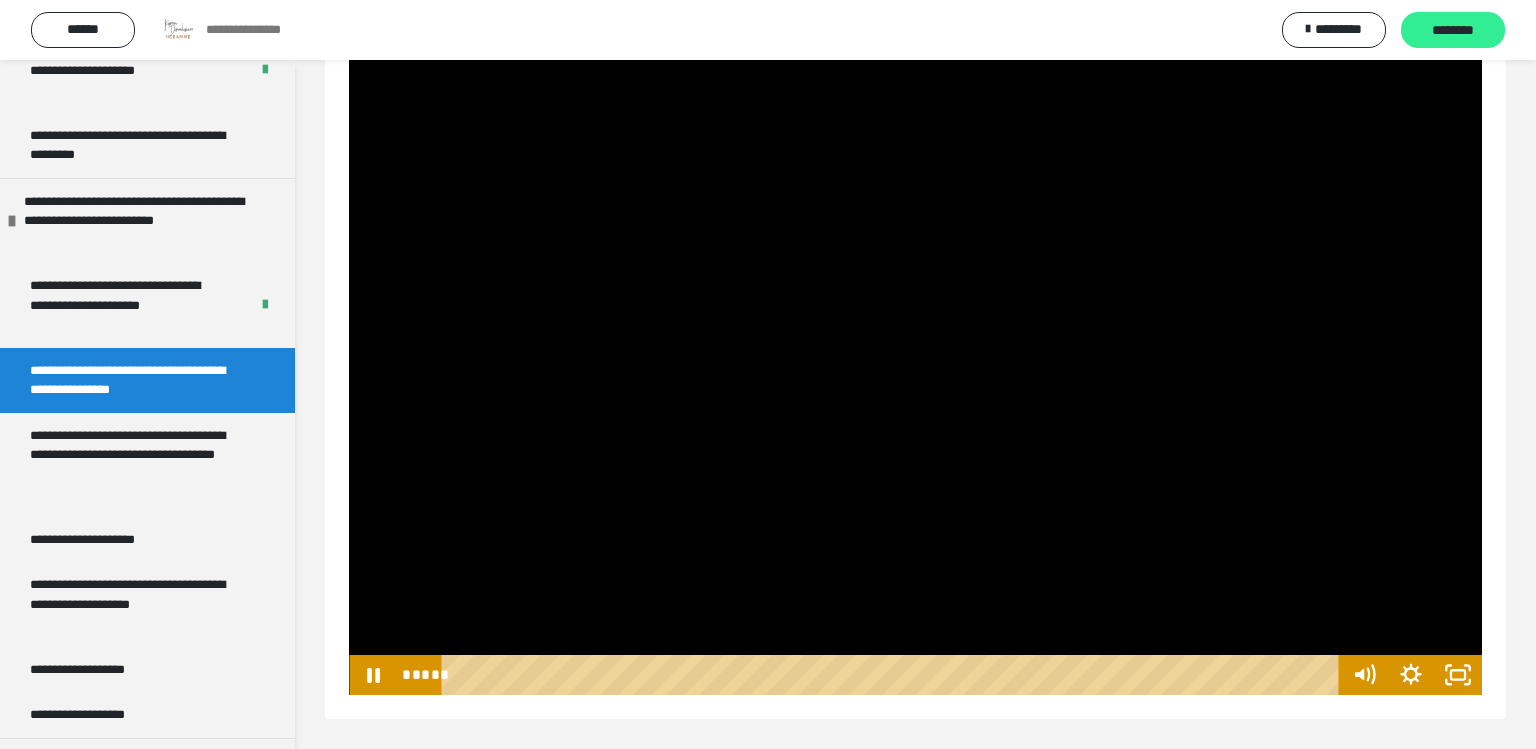 click on "********" at bounding box center [1453, 30] 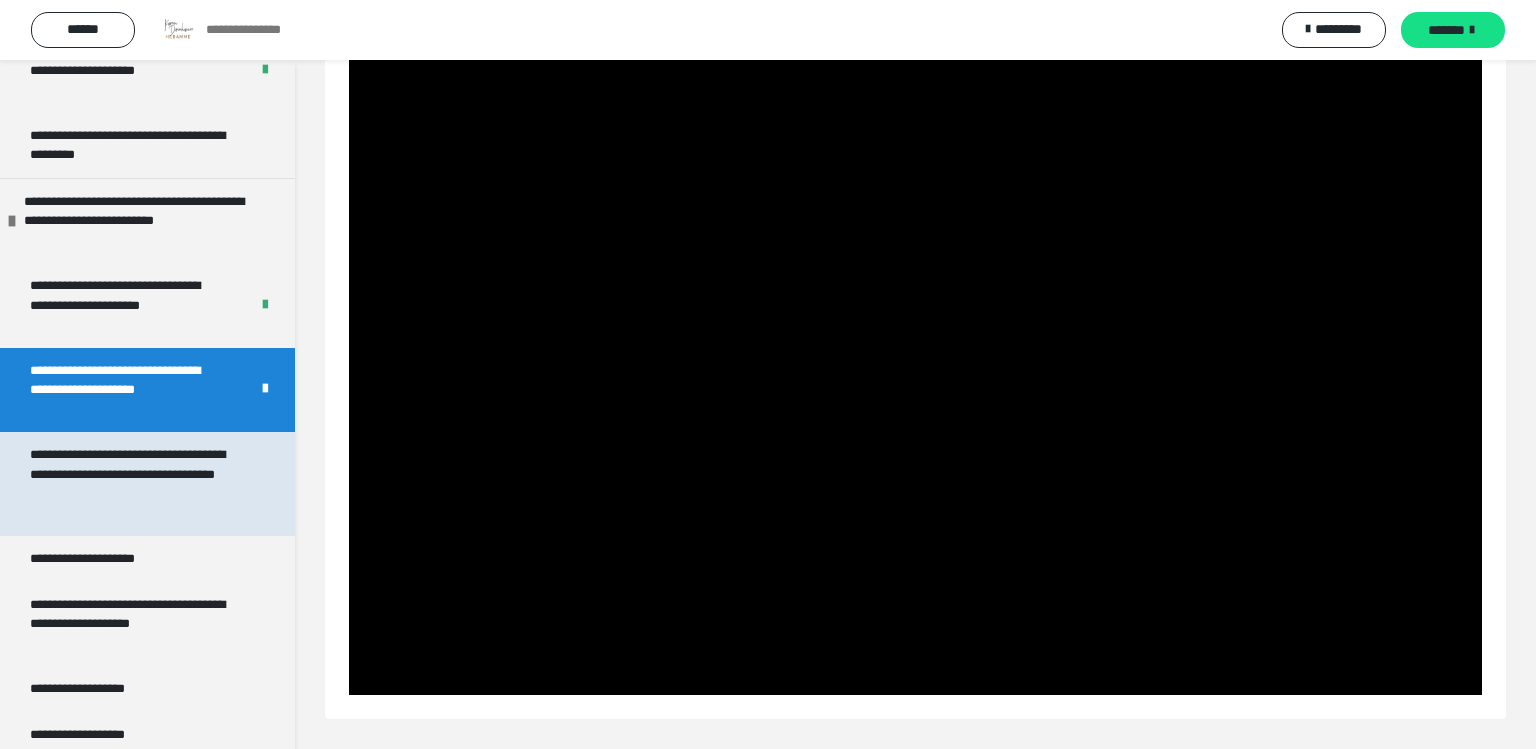click on "**********" at bounding box center (133, 484) 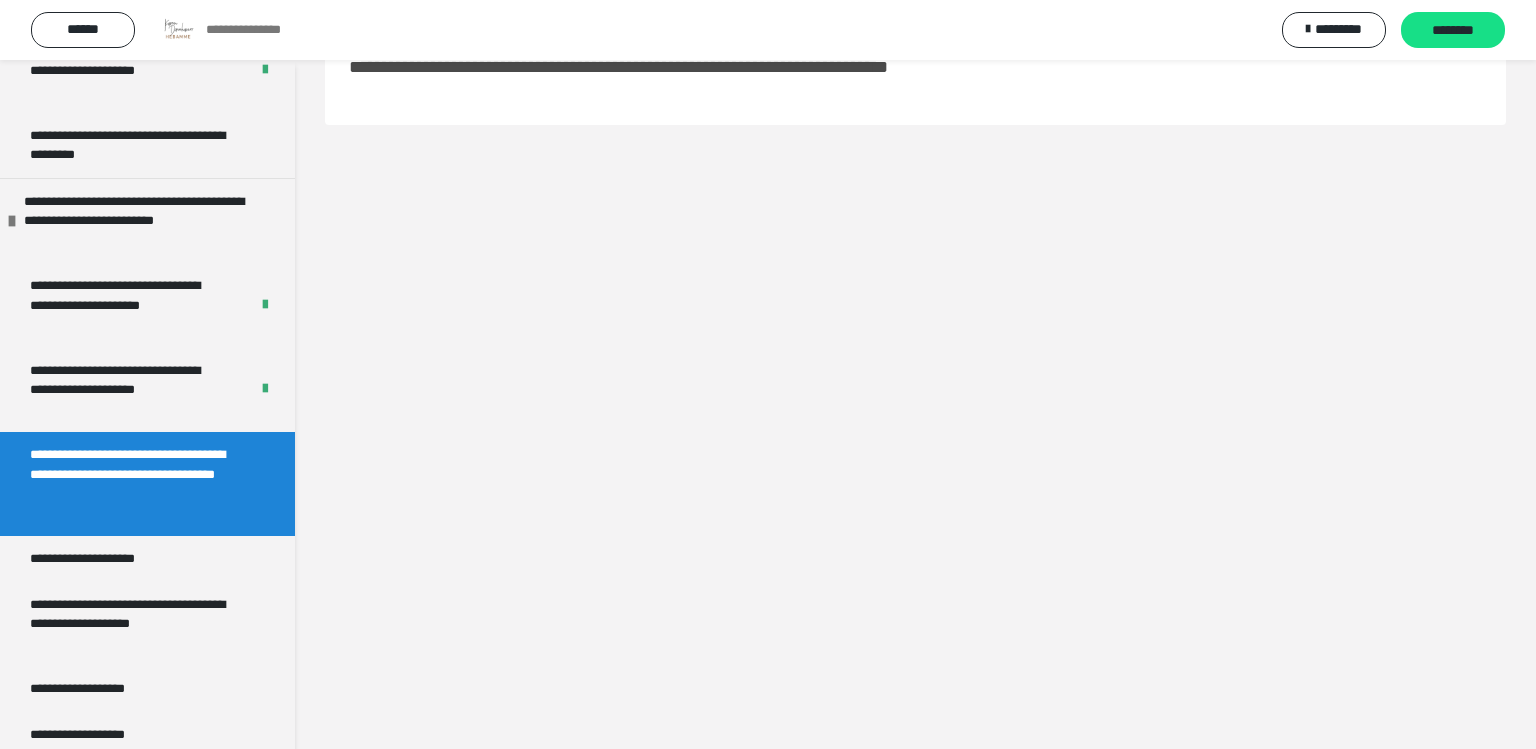 scroll, scrollTop: 60, scrollLeft: 0, axis: vertical 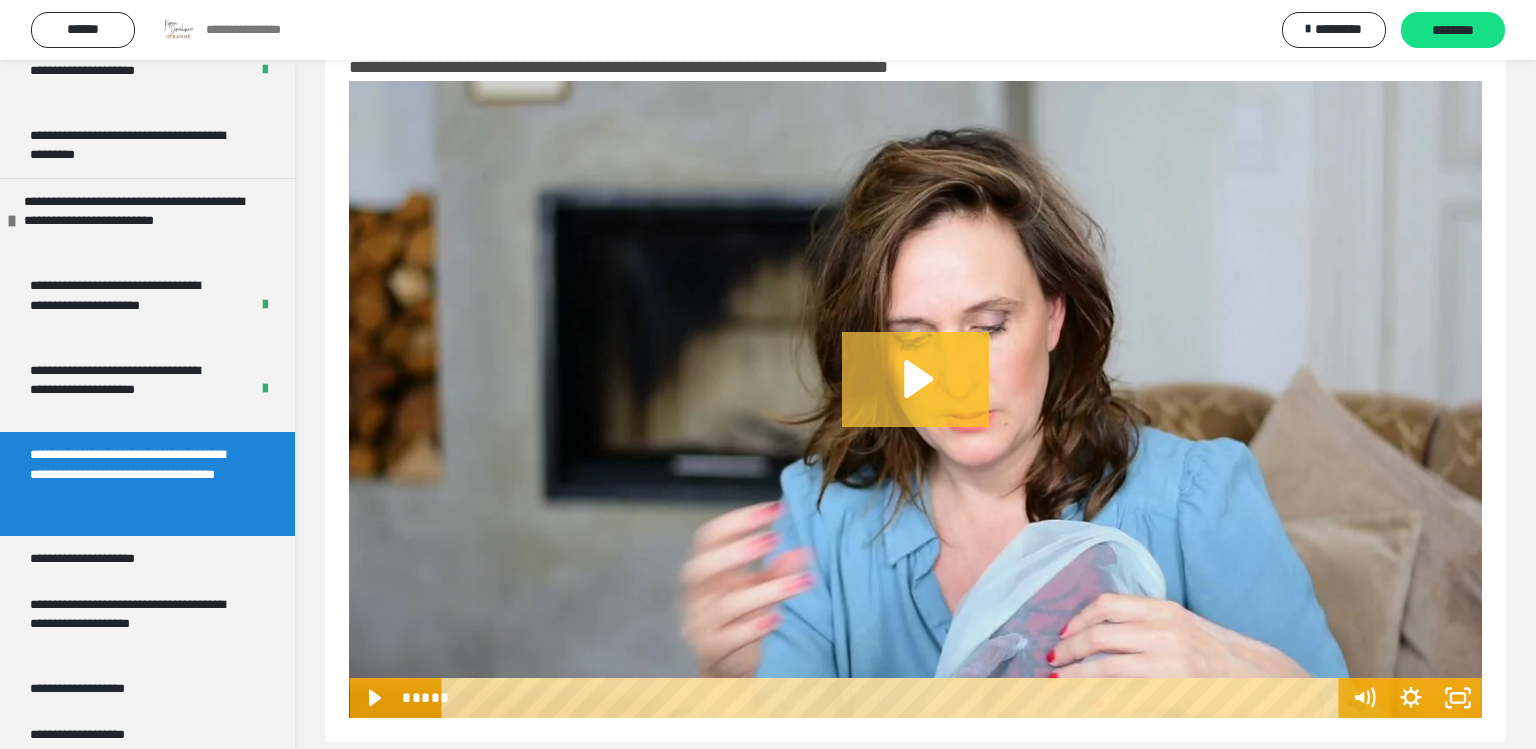 click 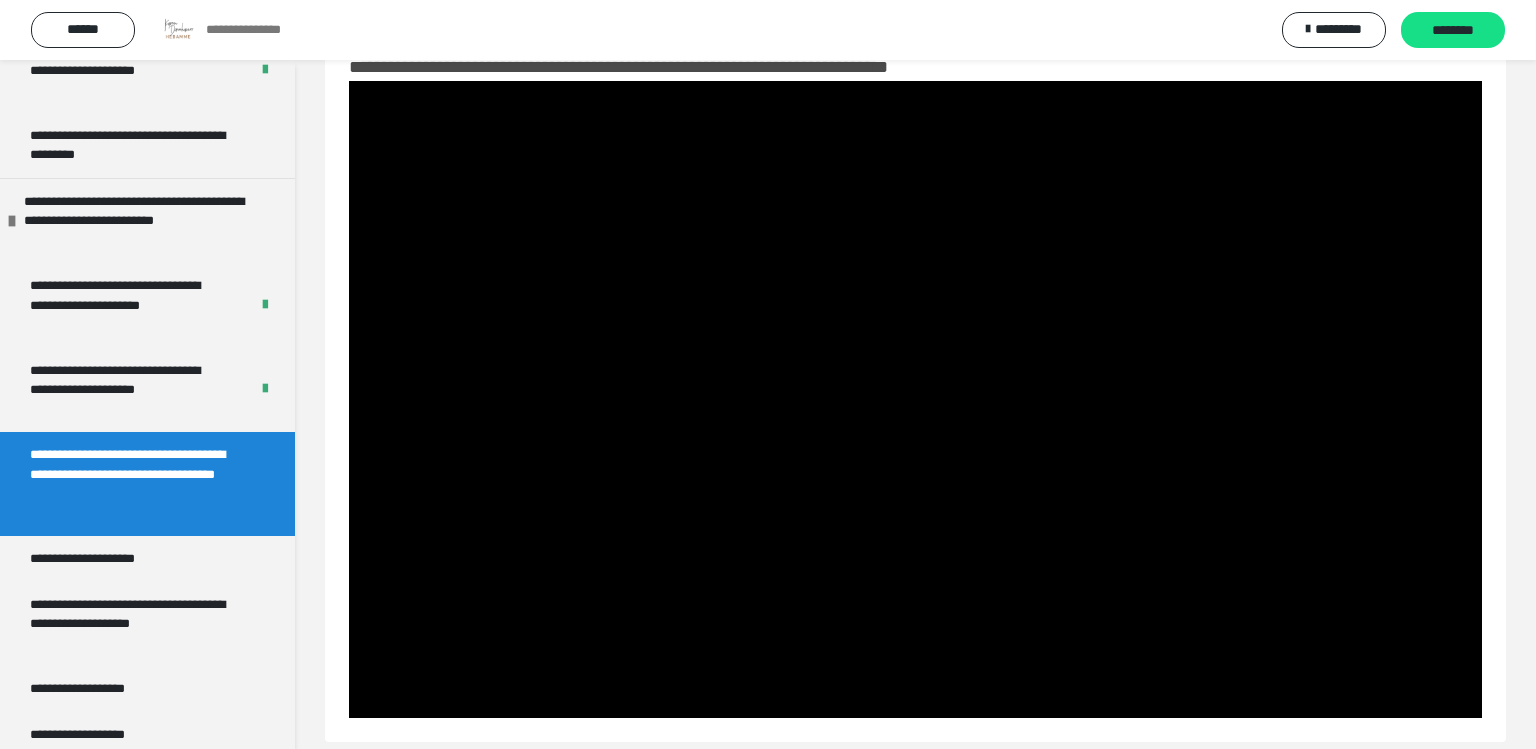 click on "**********" at bounding box center (915, 386) 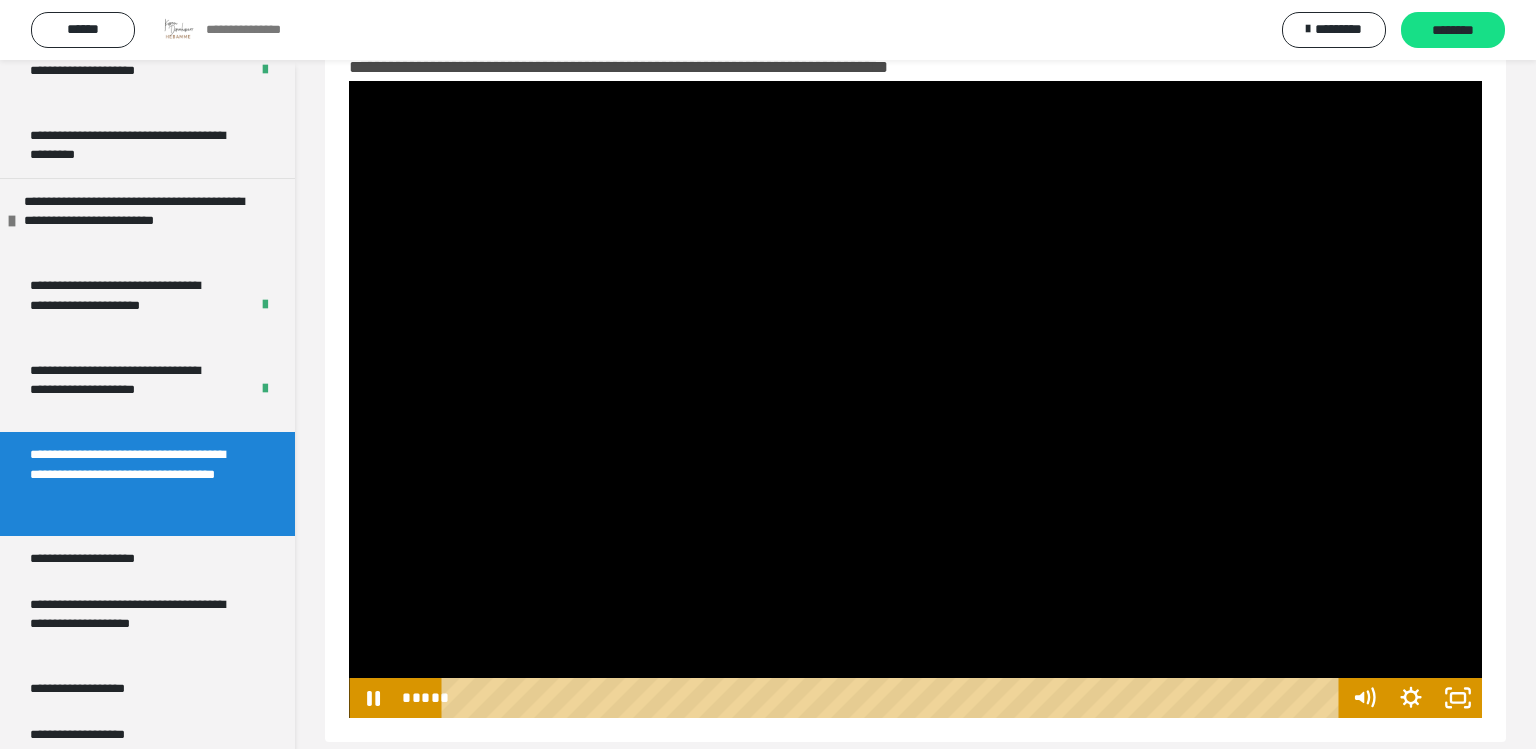 click at bounding box center (915, 399) 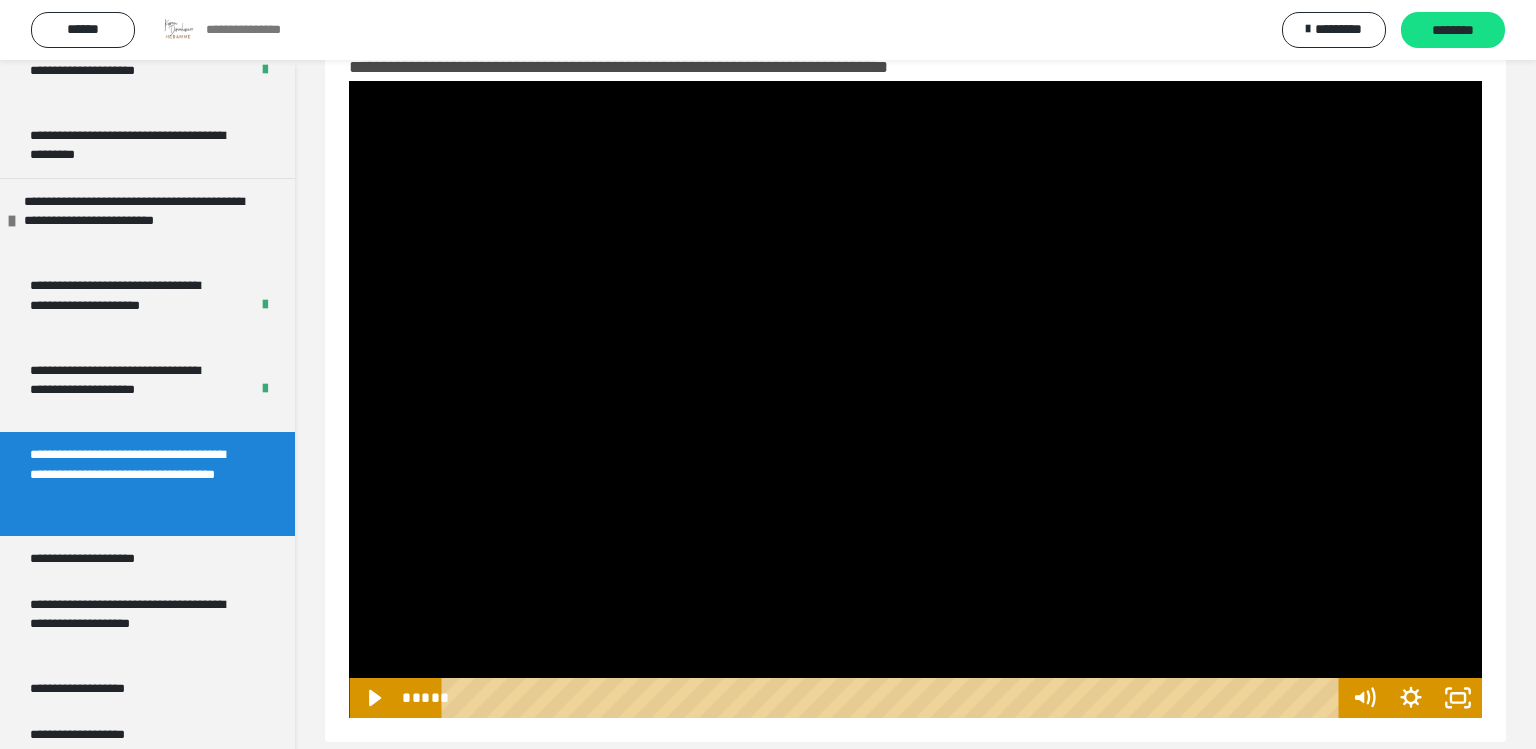 click at bounding box center [915, 399] 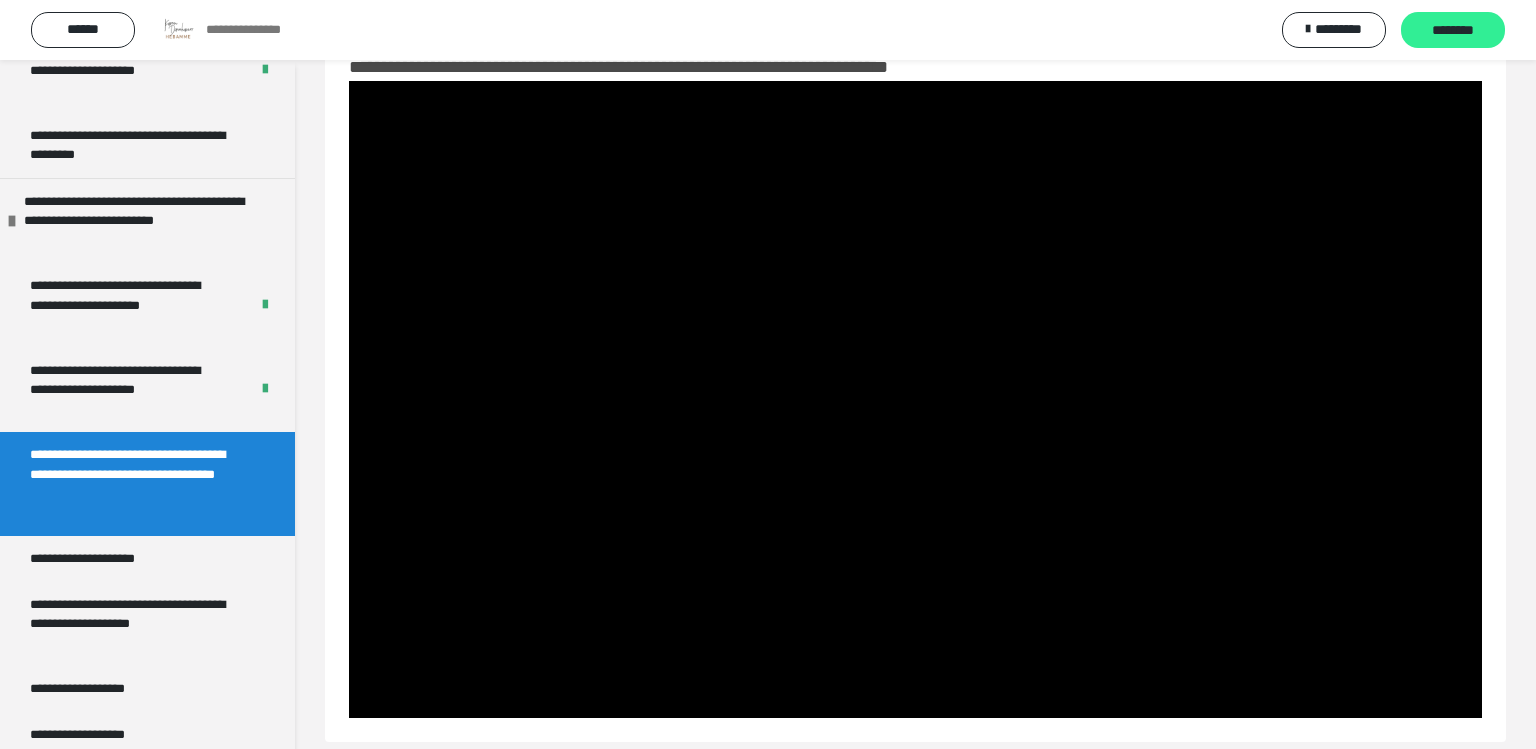 click on "********" at bounding box center (1453, 31) 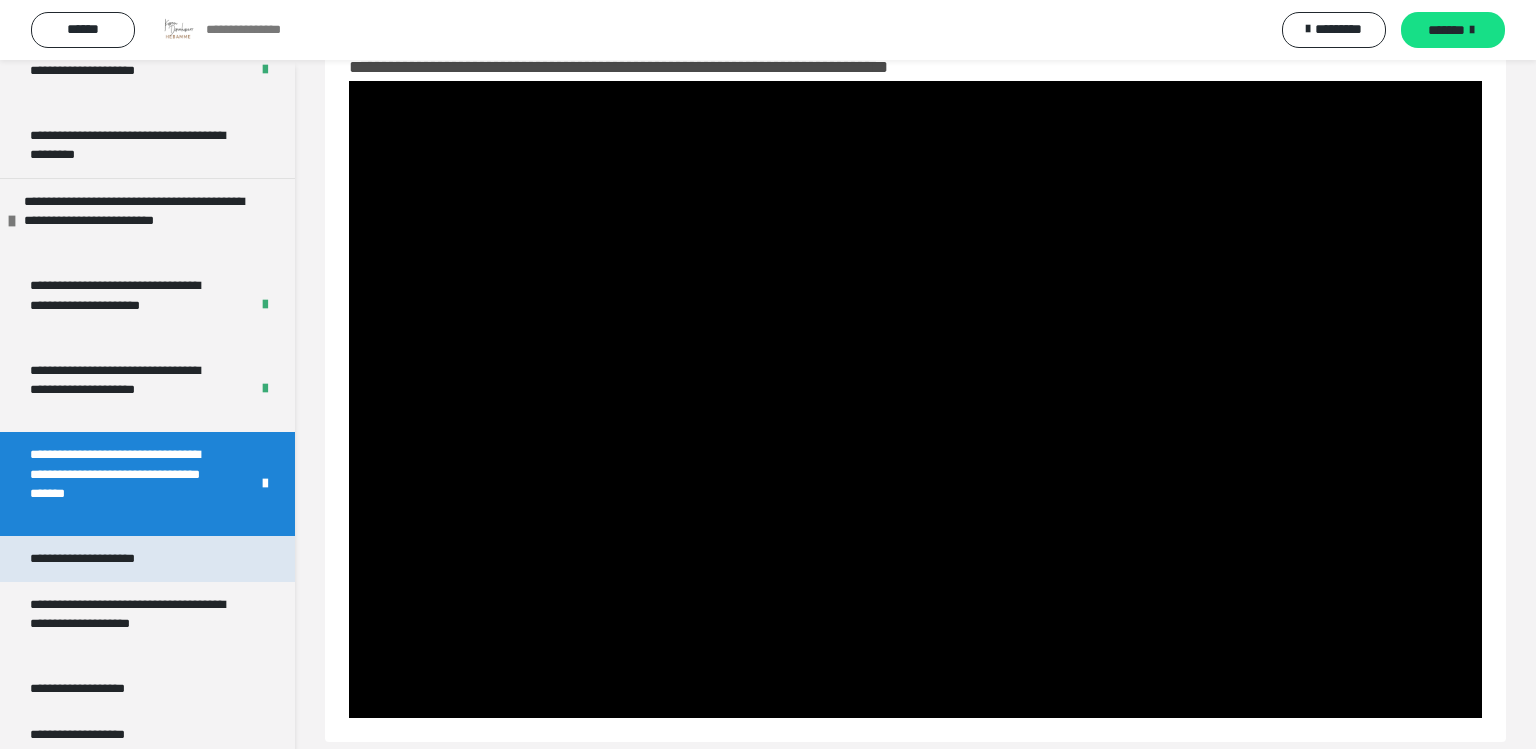 click on "**********" at bounding box center (115, 559) 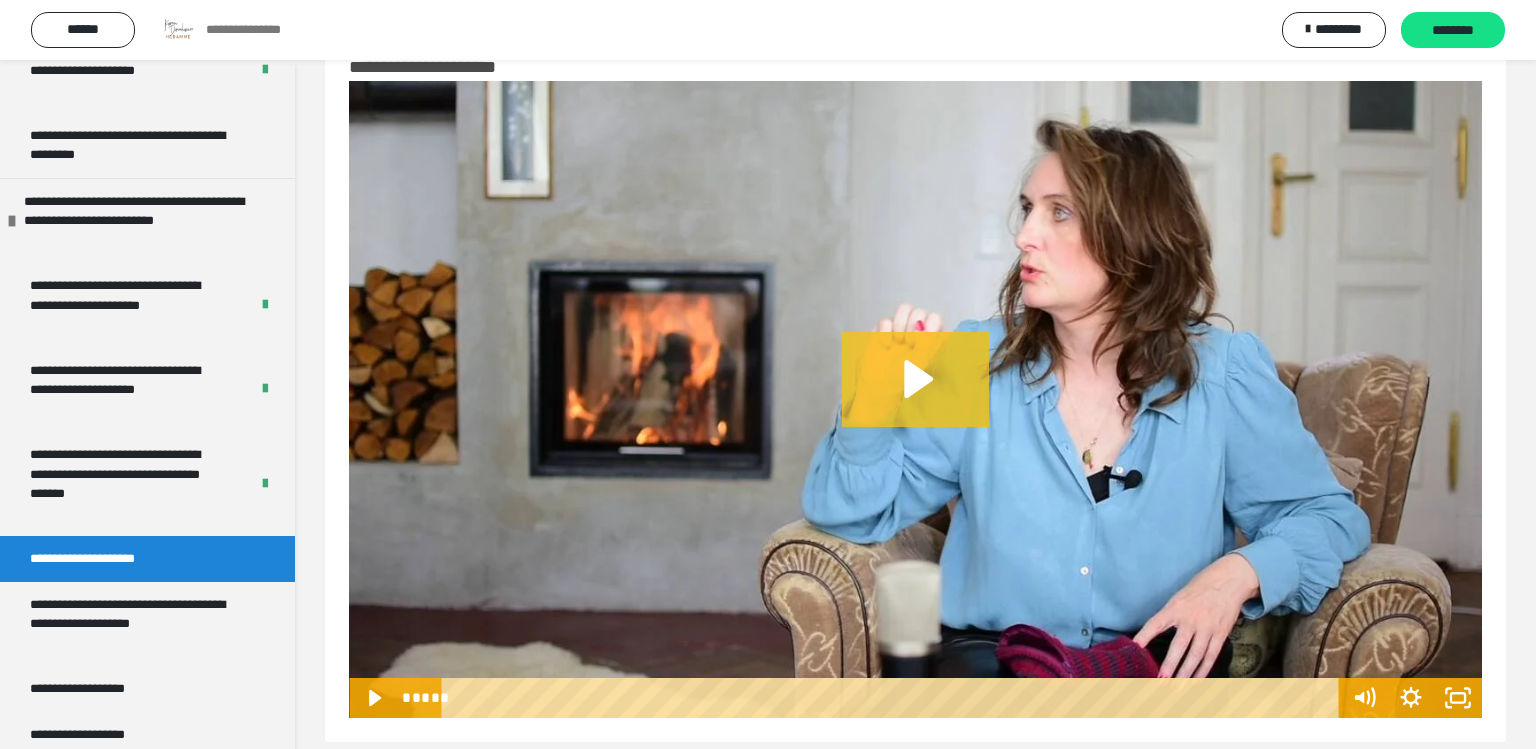 click 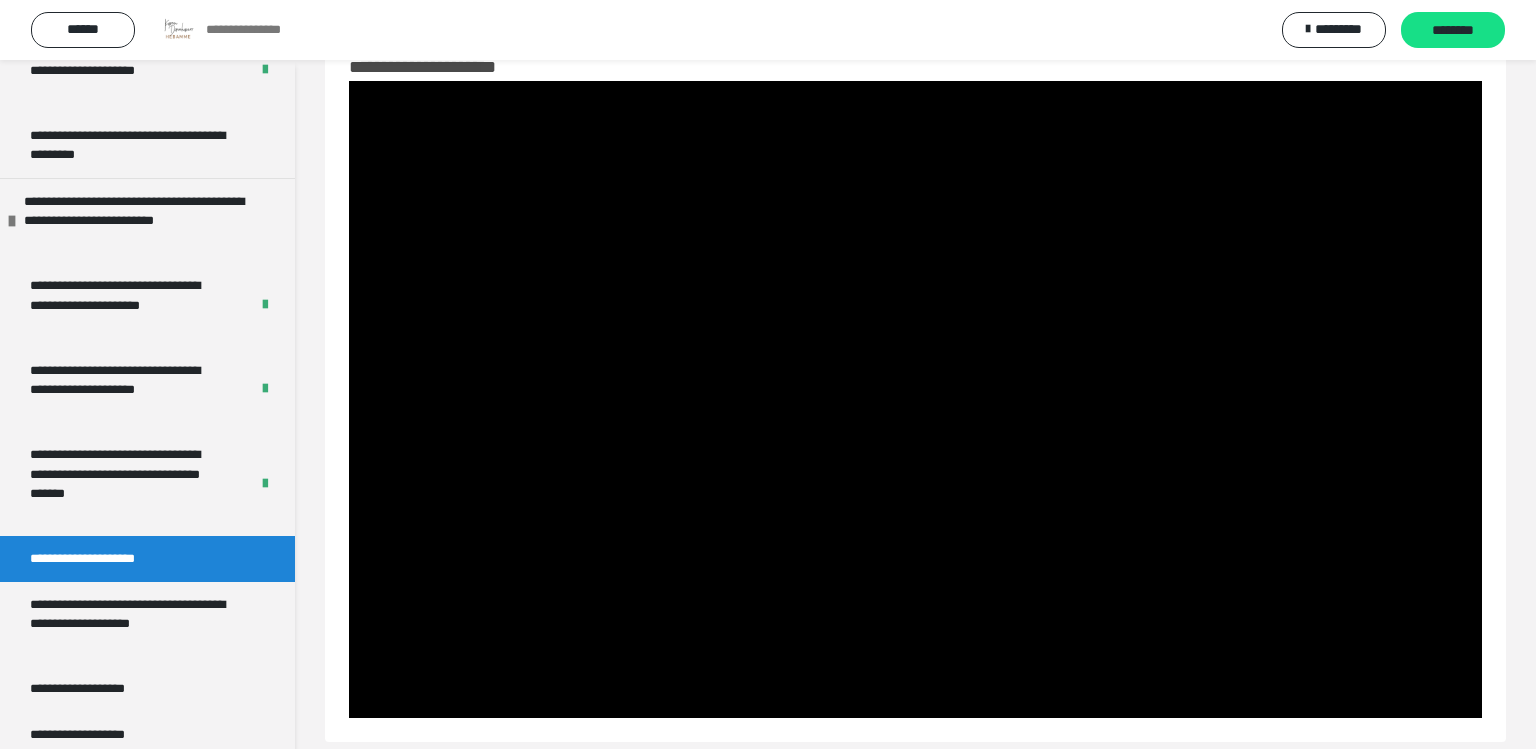click on "**********" at bounding box center (915, 386) 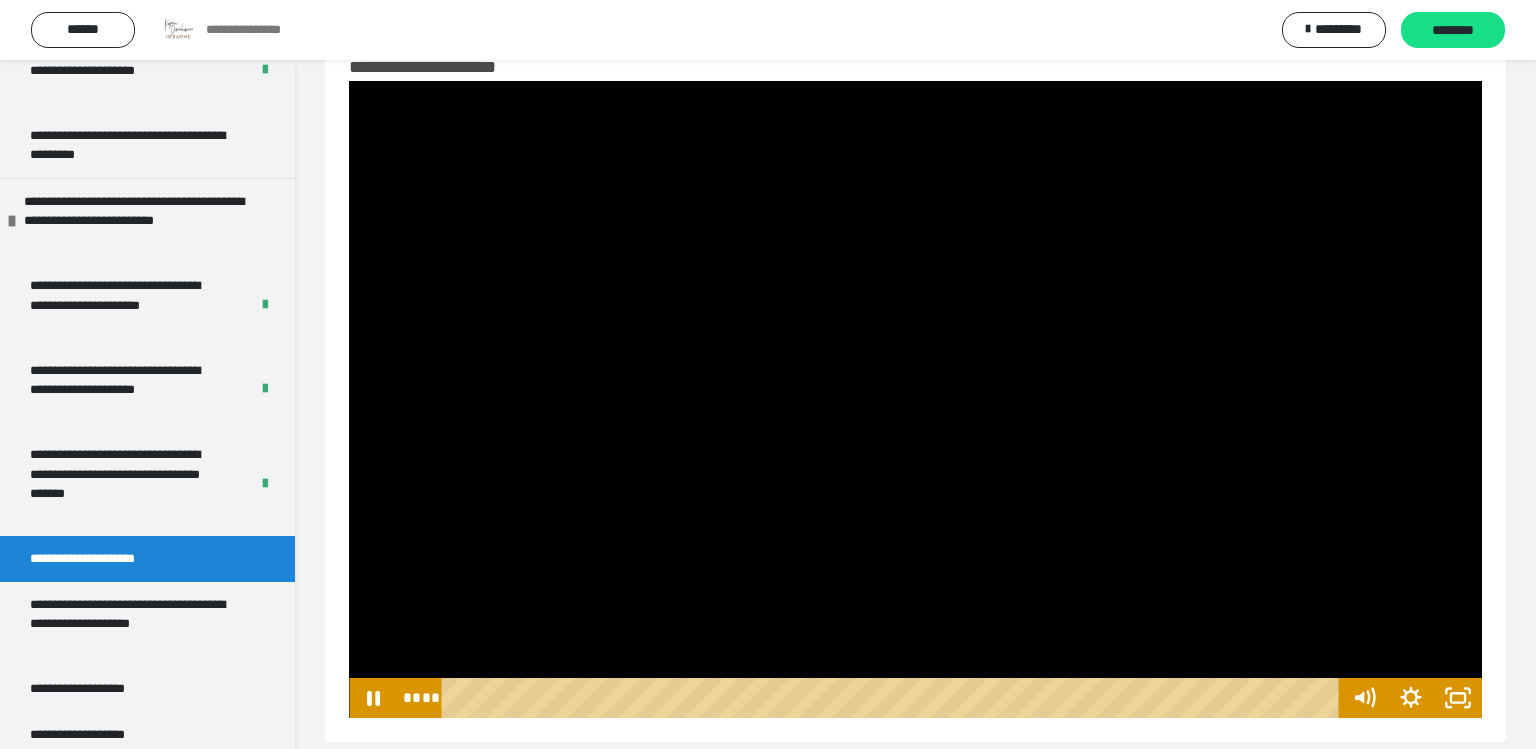 click at bounding box center [915, 399] 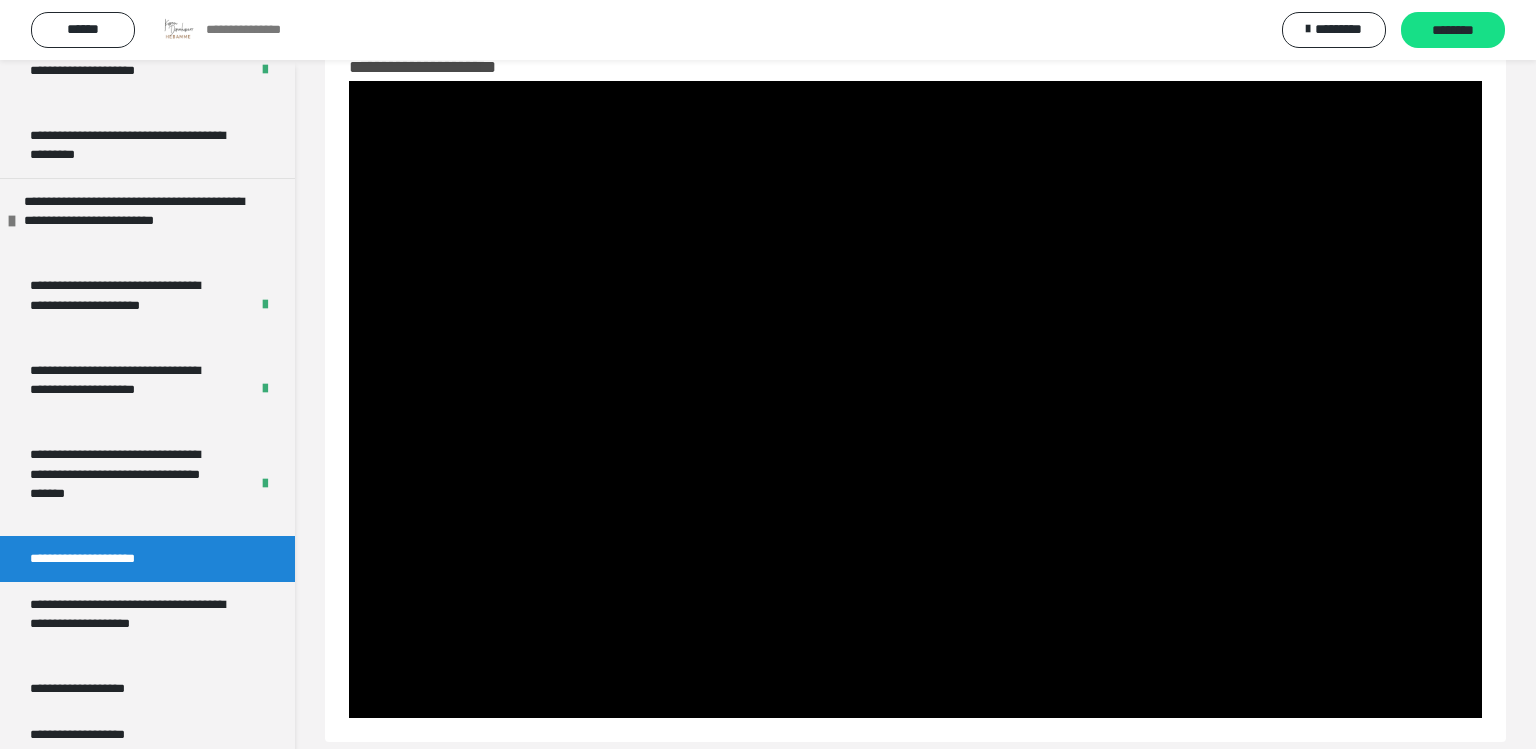 click at bounding box center (915, 399) 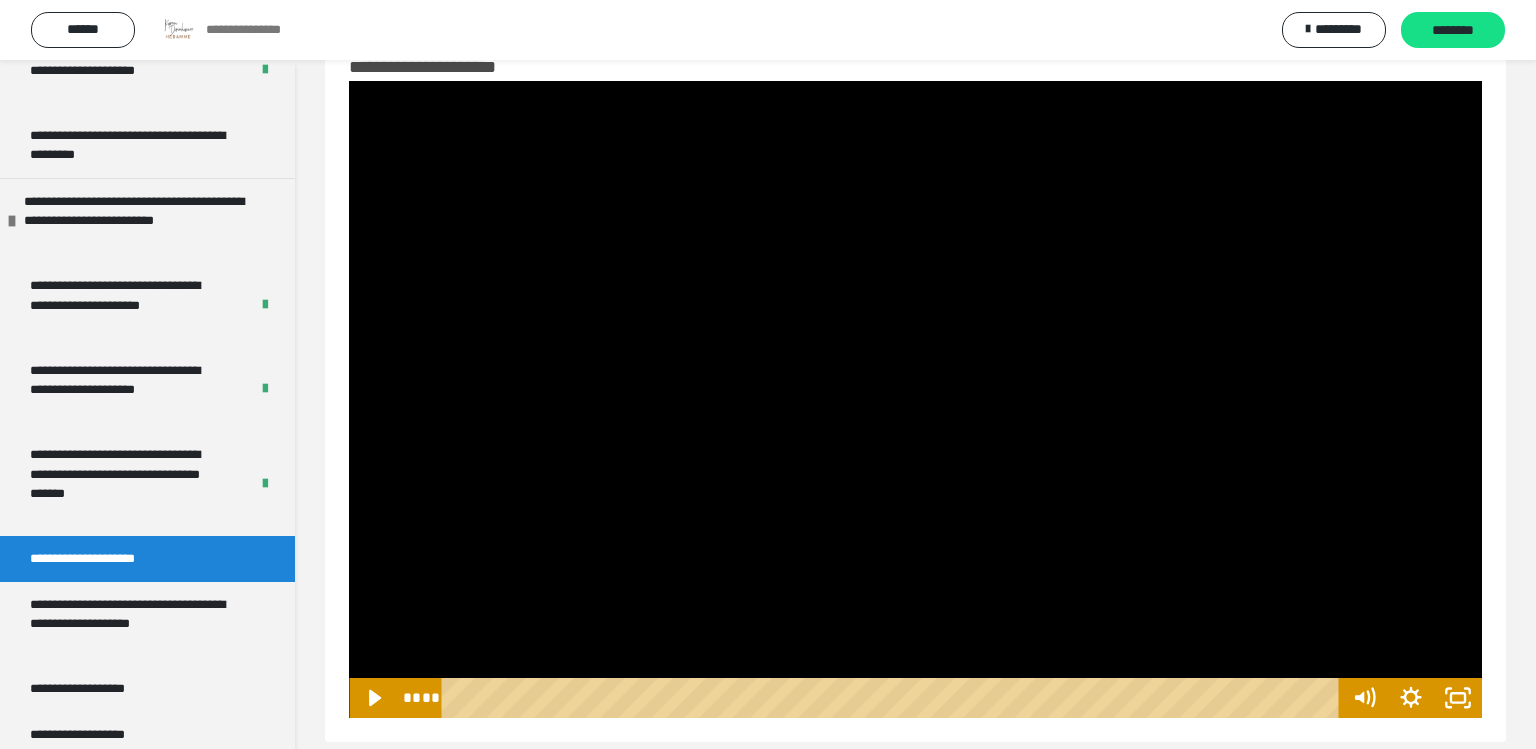 click at bounding box center [915, 399] 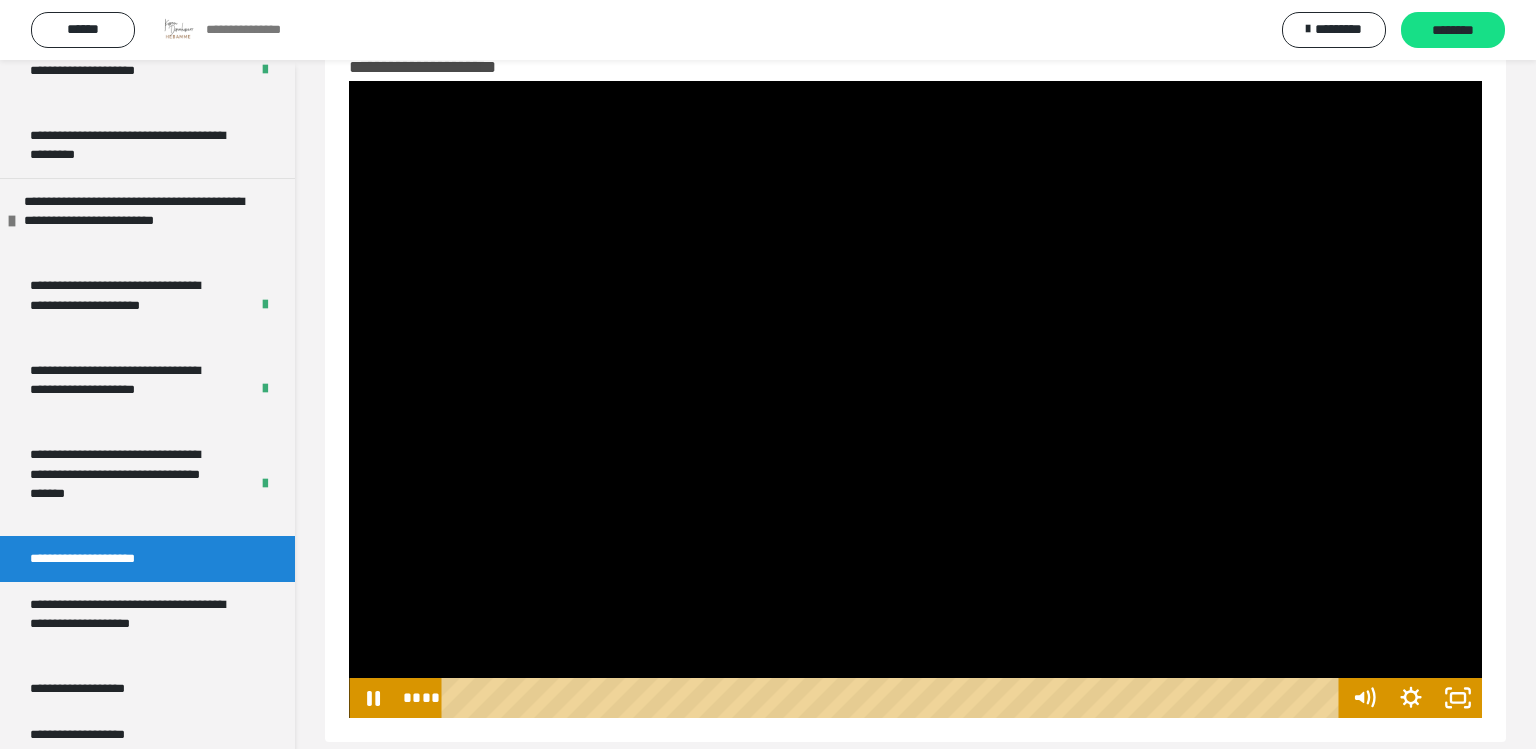 click at bounding box center (915, 399) 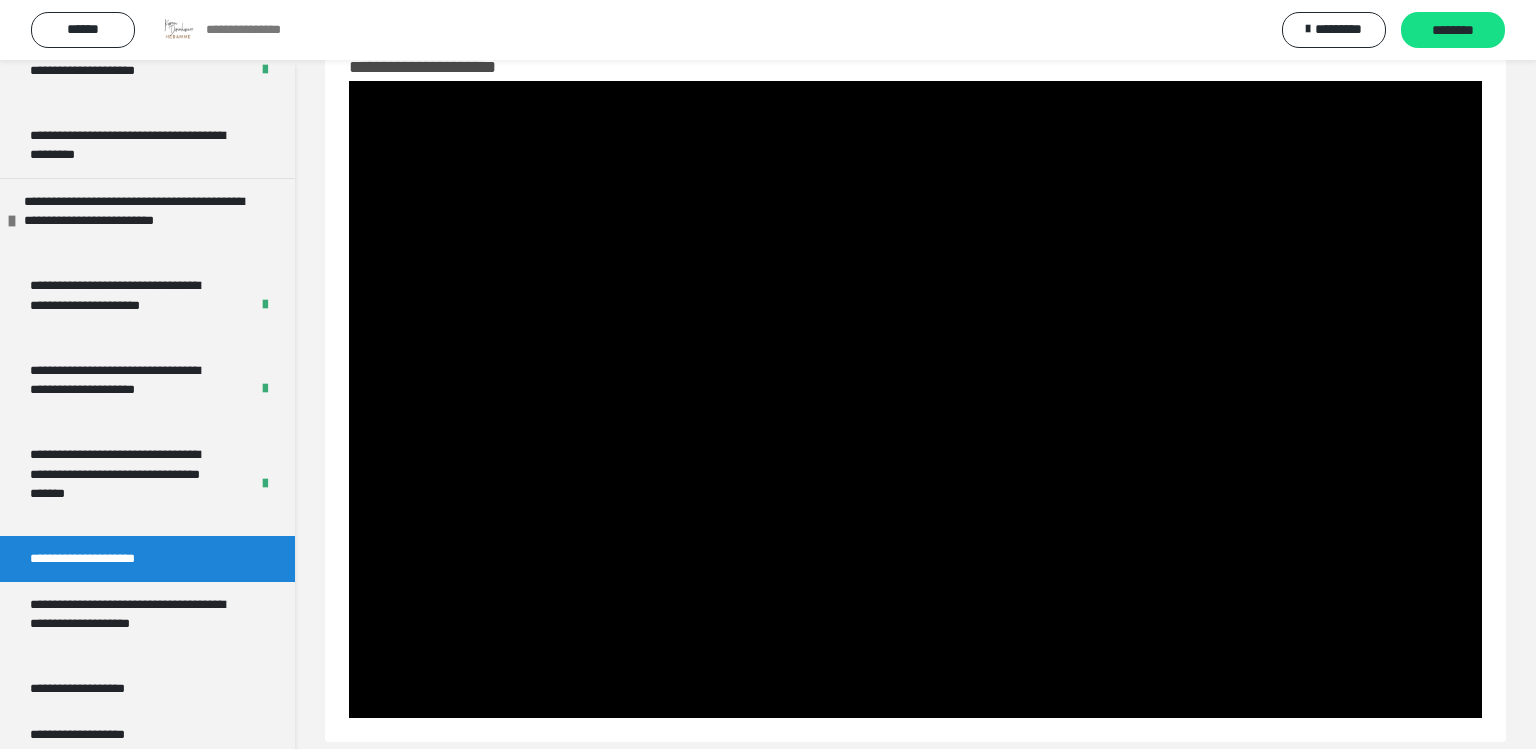 click at bounding box center [915, 399] 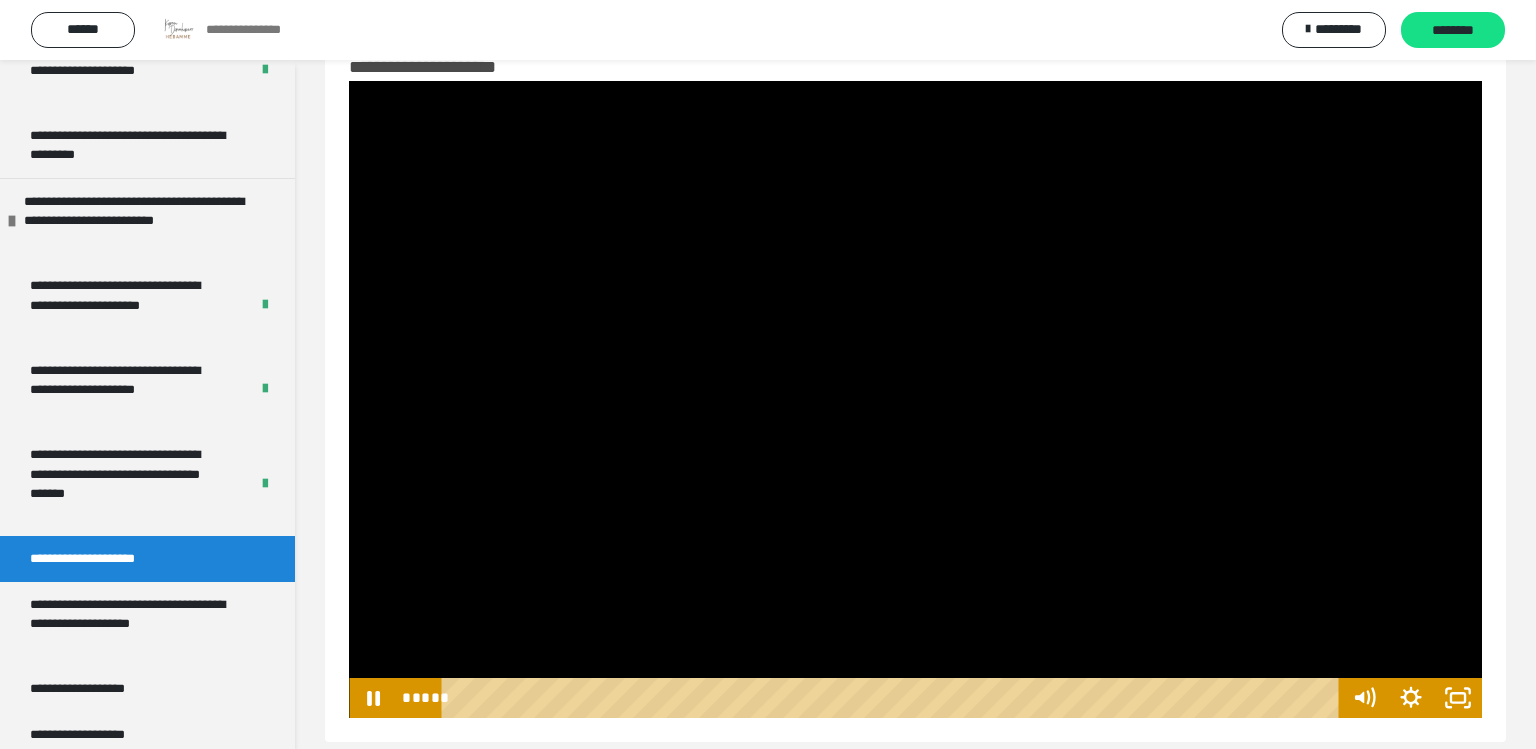 click at bounding box center (915, 399) 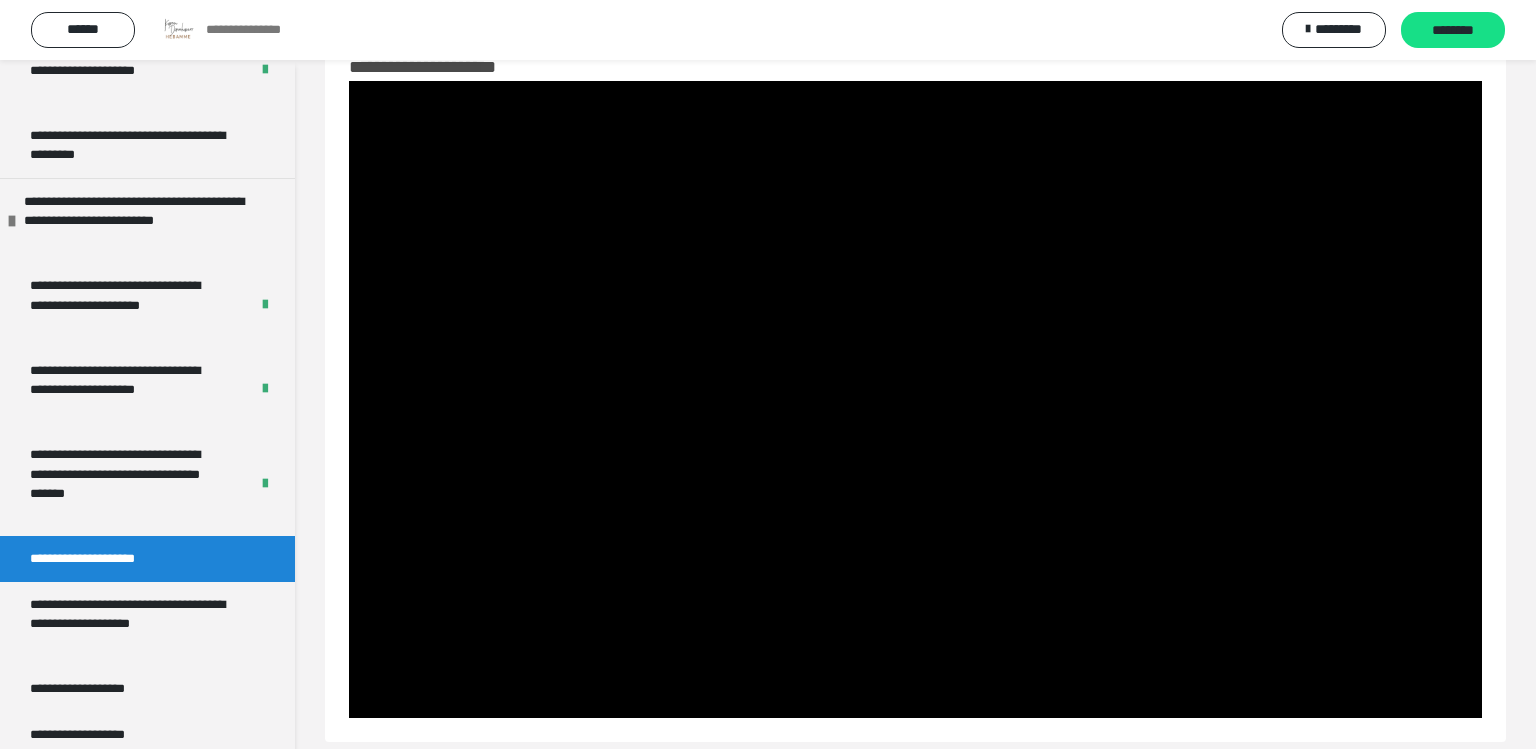 click at bounding box center (915, 399) 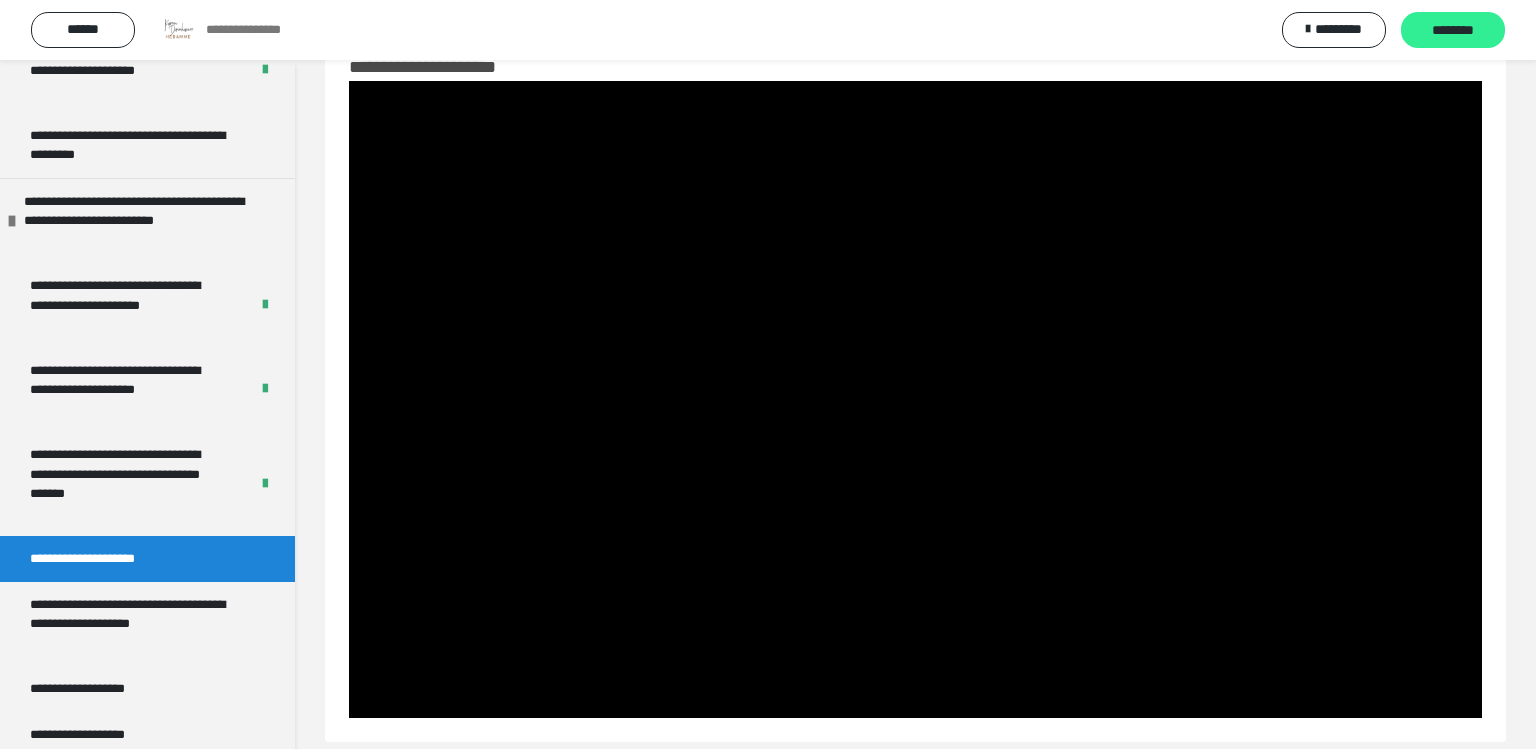 click on "********" at bounding box center [1453, 31] 